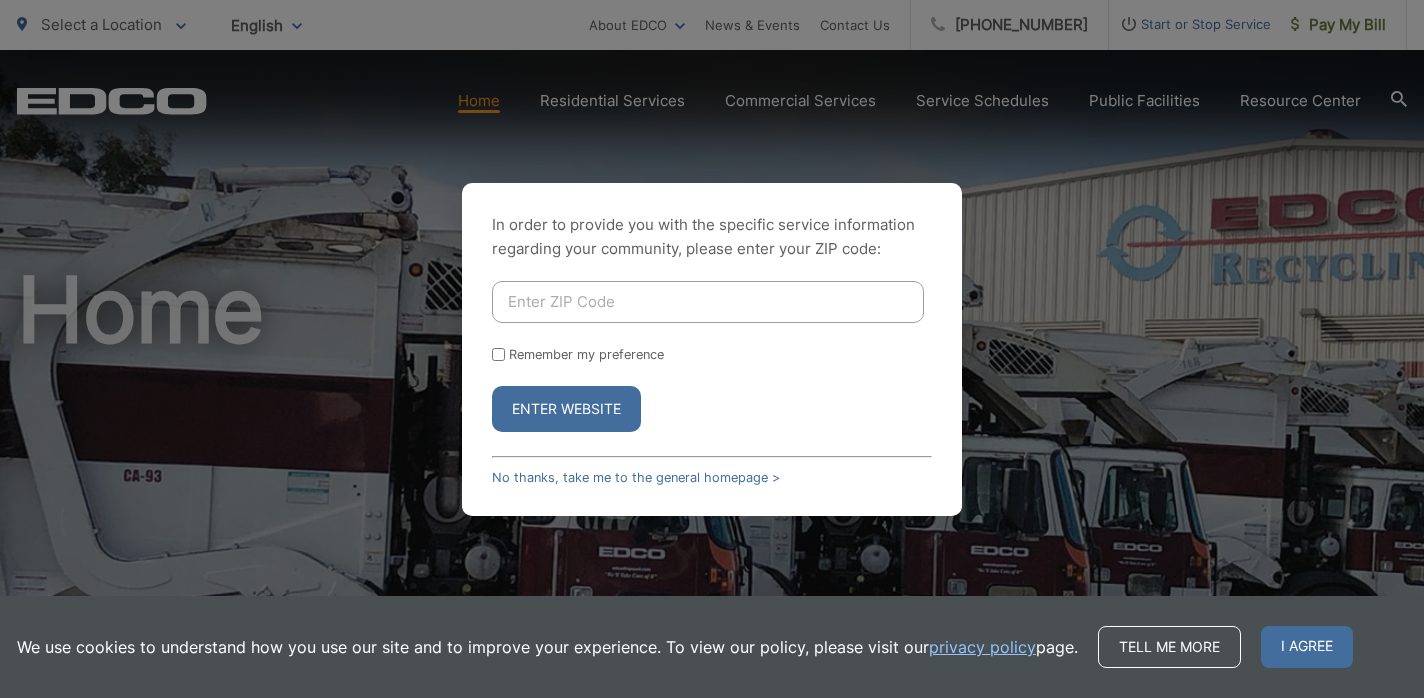 scroll, scrollTop: 0, scrollLeft: 0, axis: both 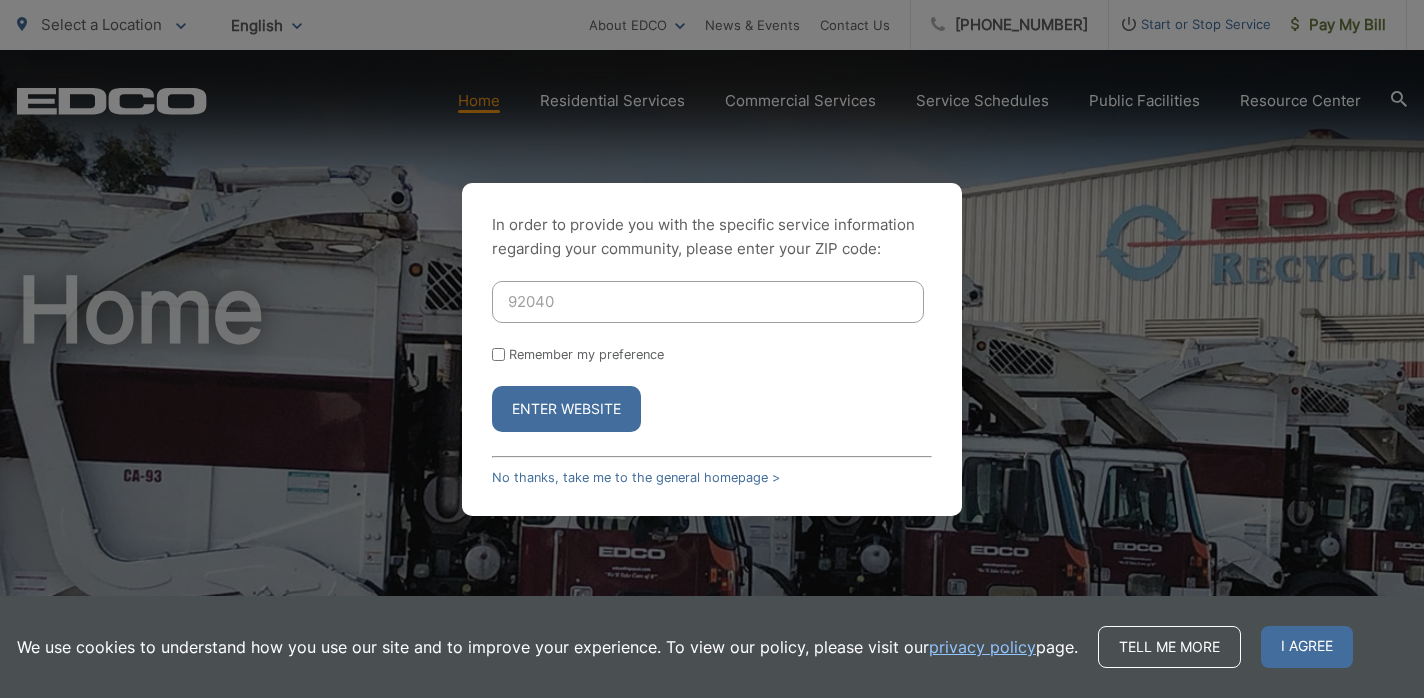 type on "92040" 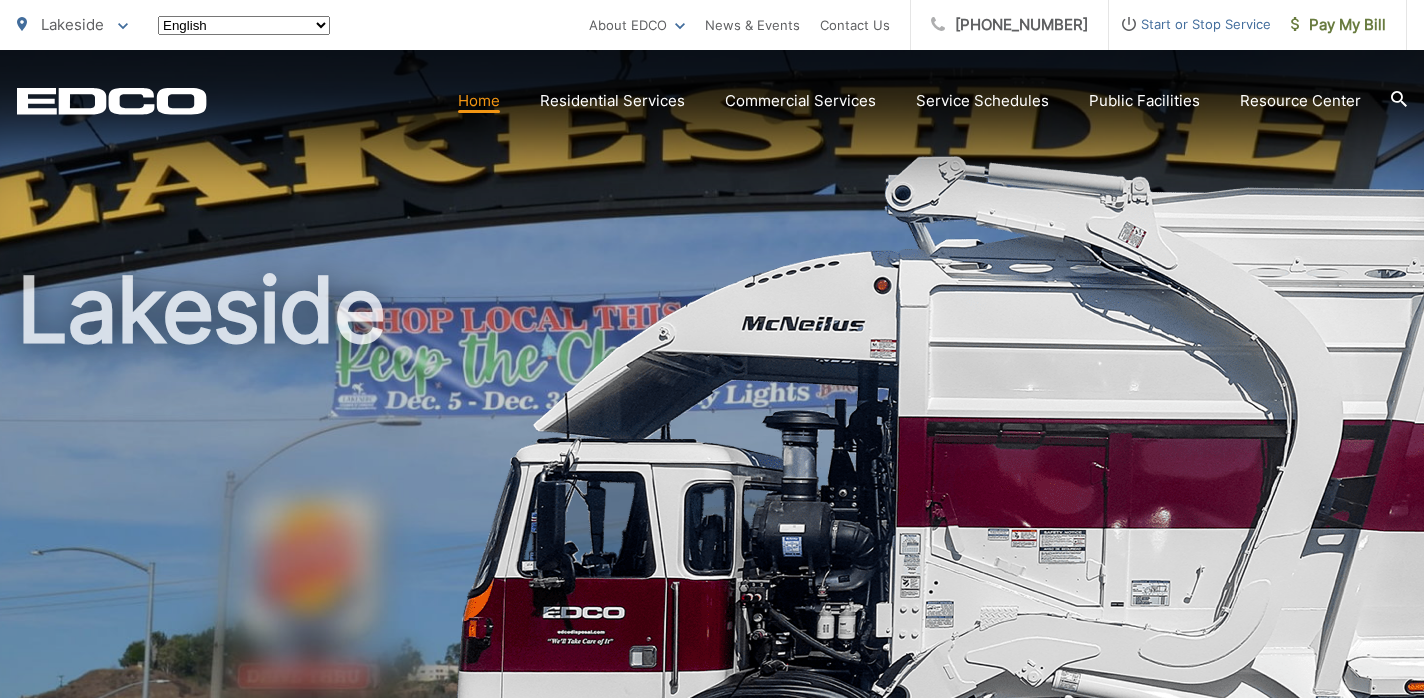 scroll, scrollTop: 0, scrollLeft: 0, axis: both 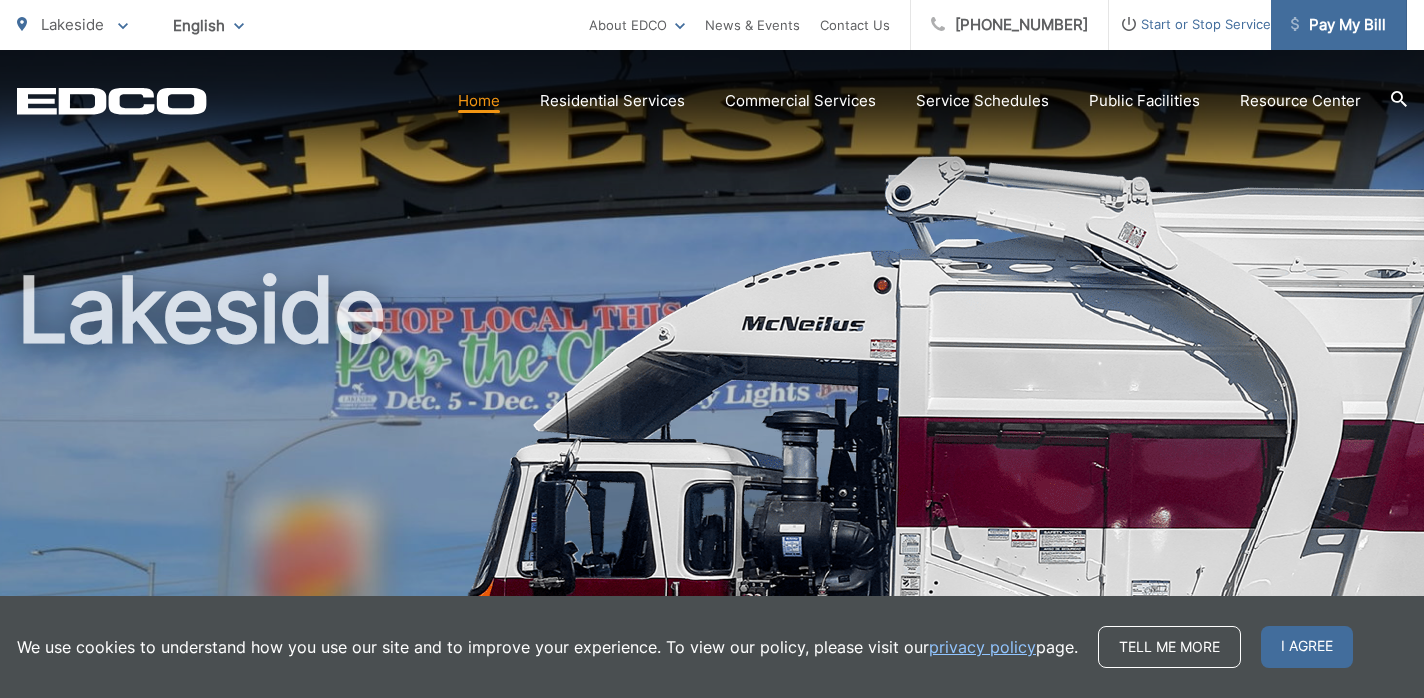 click on "Pay My Bill" at bounding box center (1338, 25) 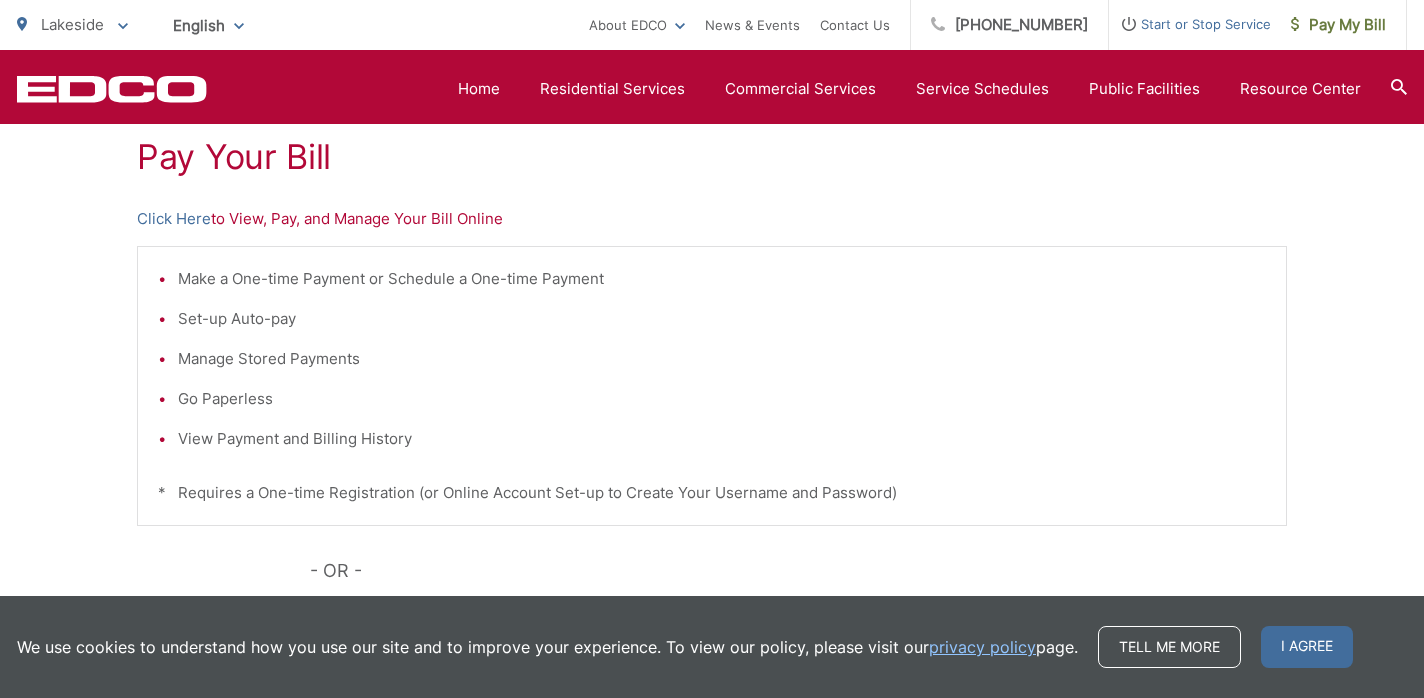 scroll, scrollTop: 393, scrollLeft: 0, axis: vertical 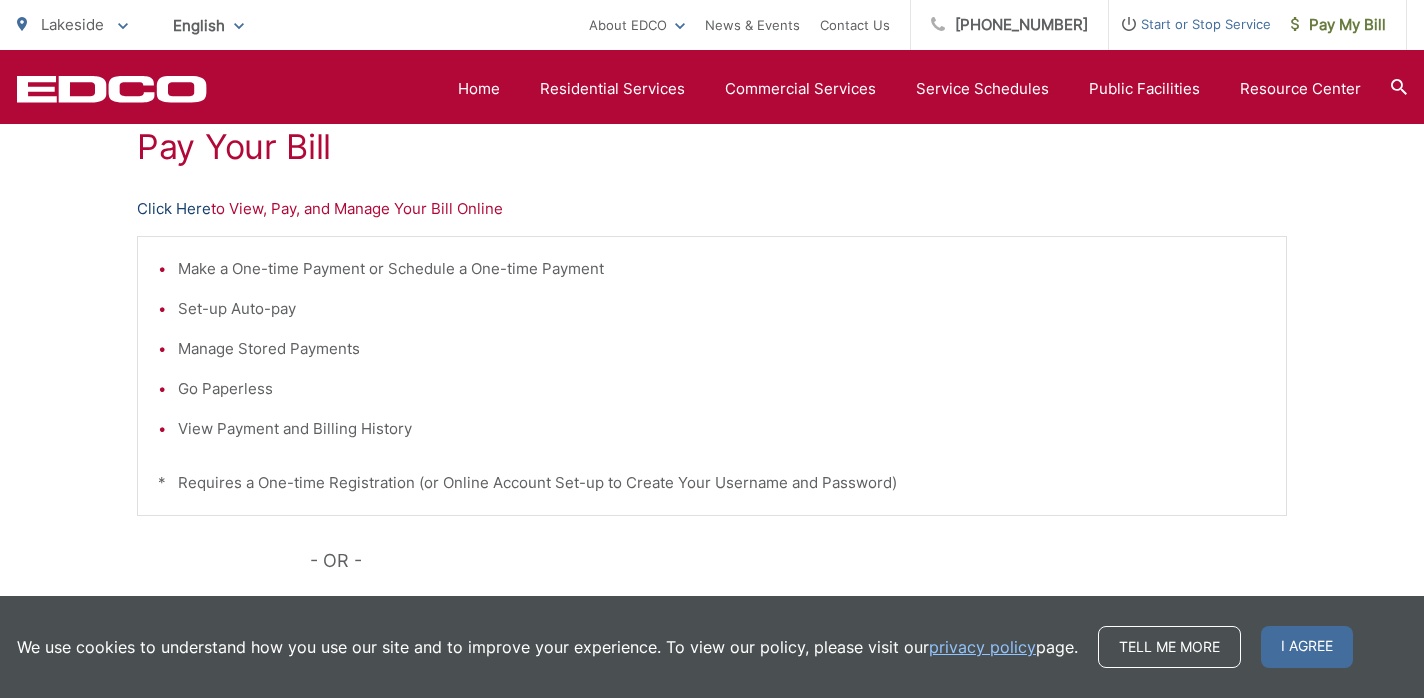 click on "Click Here" at bounding box center (174, 209) 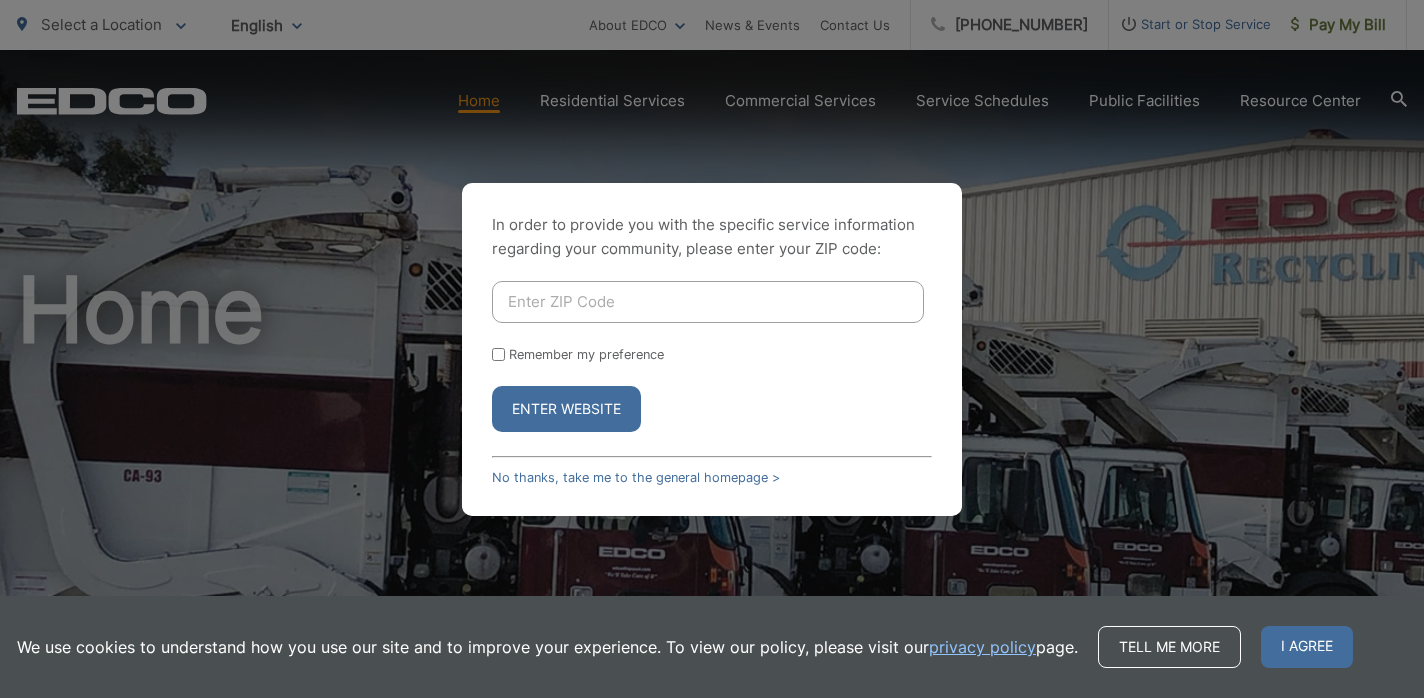 scroll, scrollTop: 0, scrollLeft: 0, axis: both 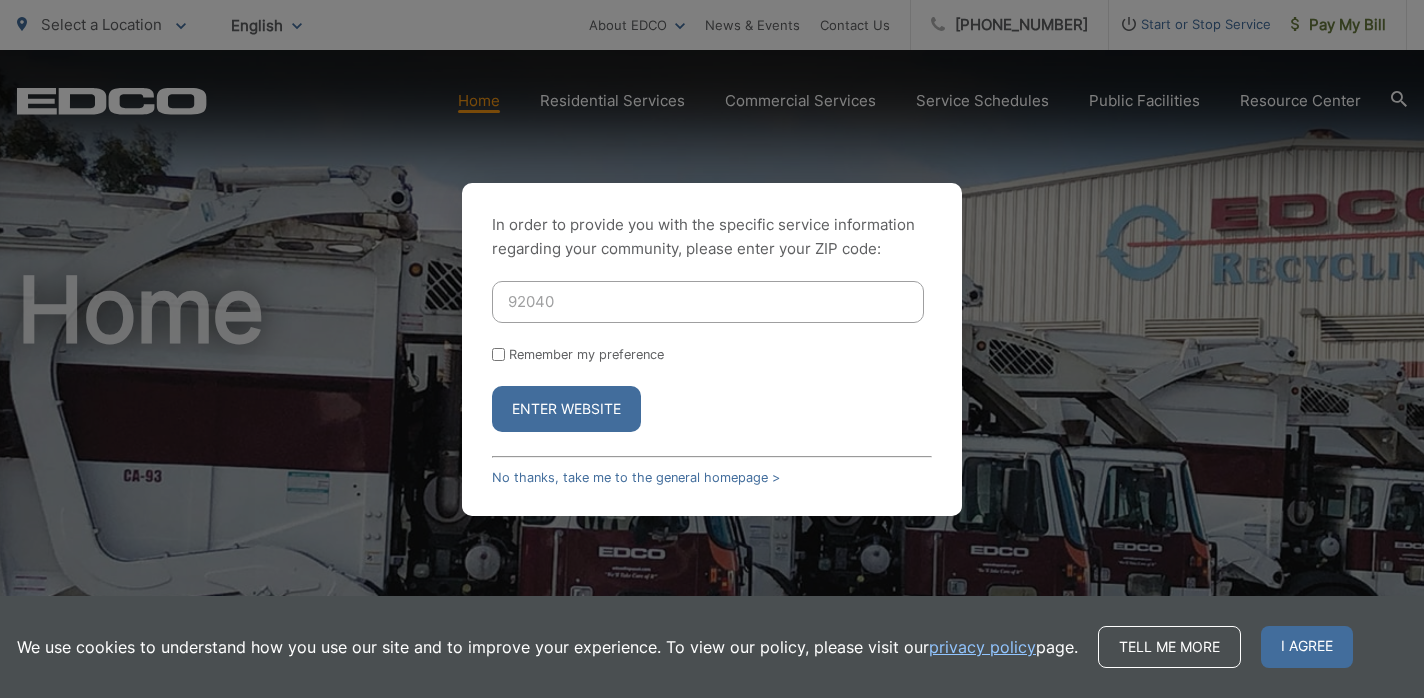 type on "92040" 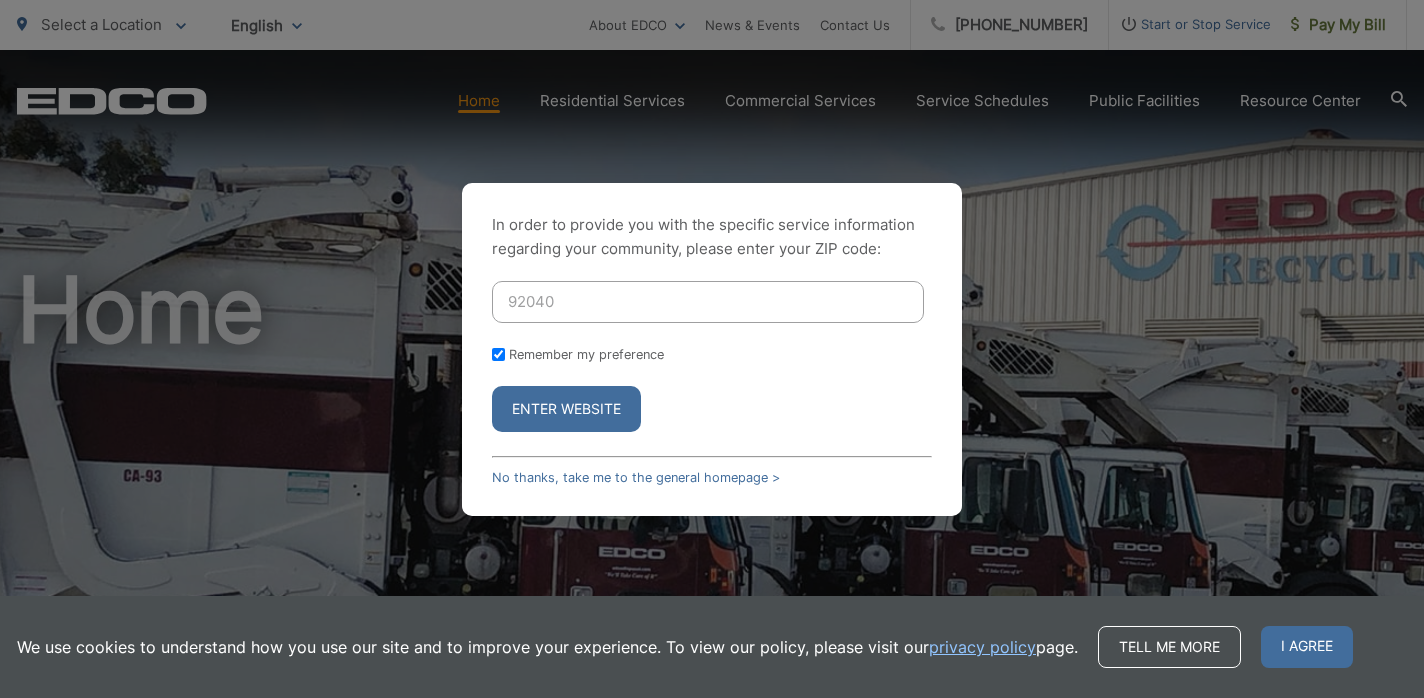 click on "Enter Website" at bounding box center [566, 409] 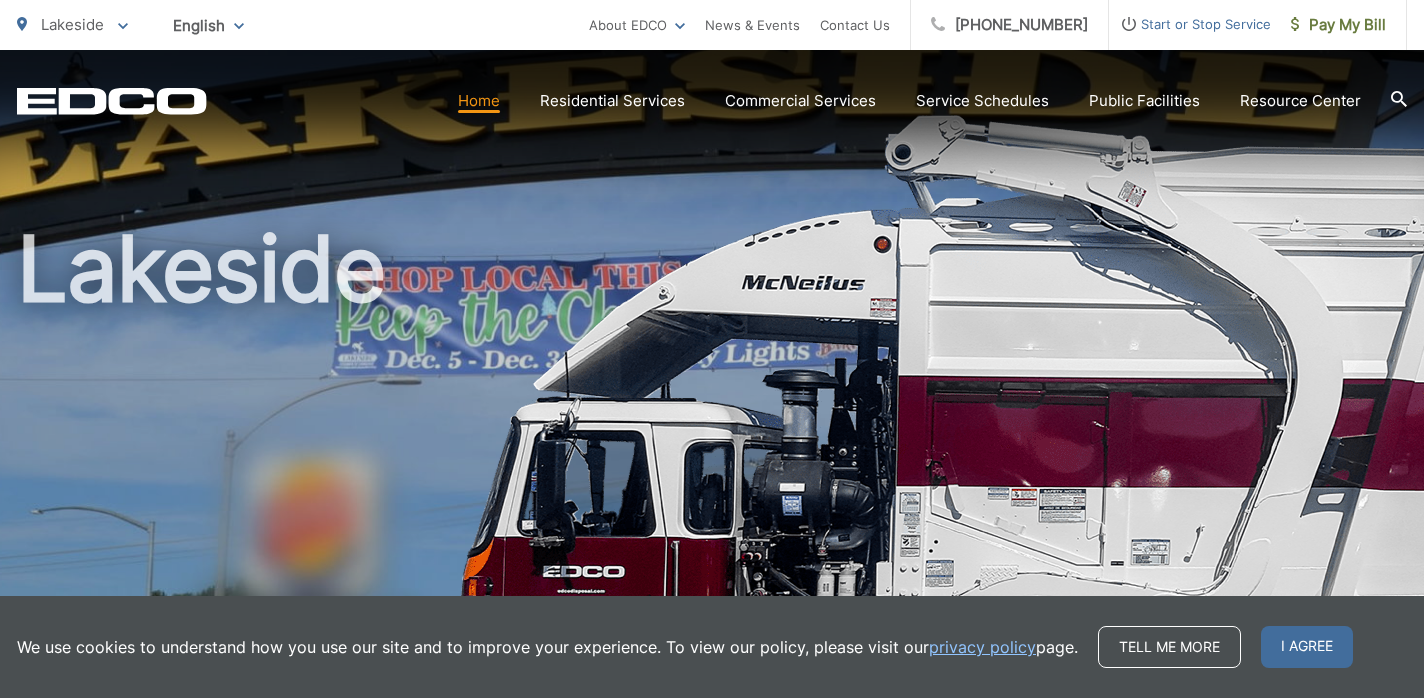 scroll, scrollTop: 43, scrollLeft: 0, axis: vertical 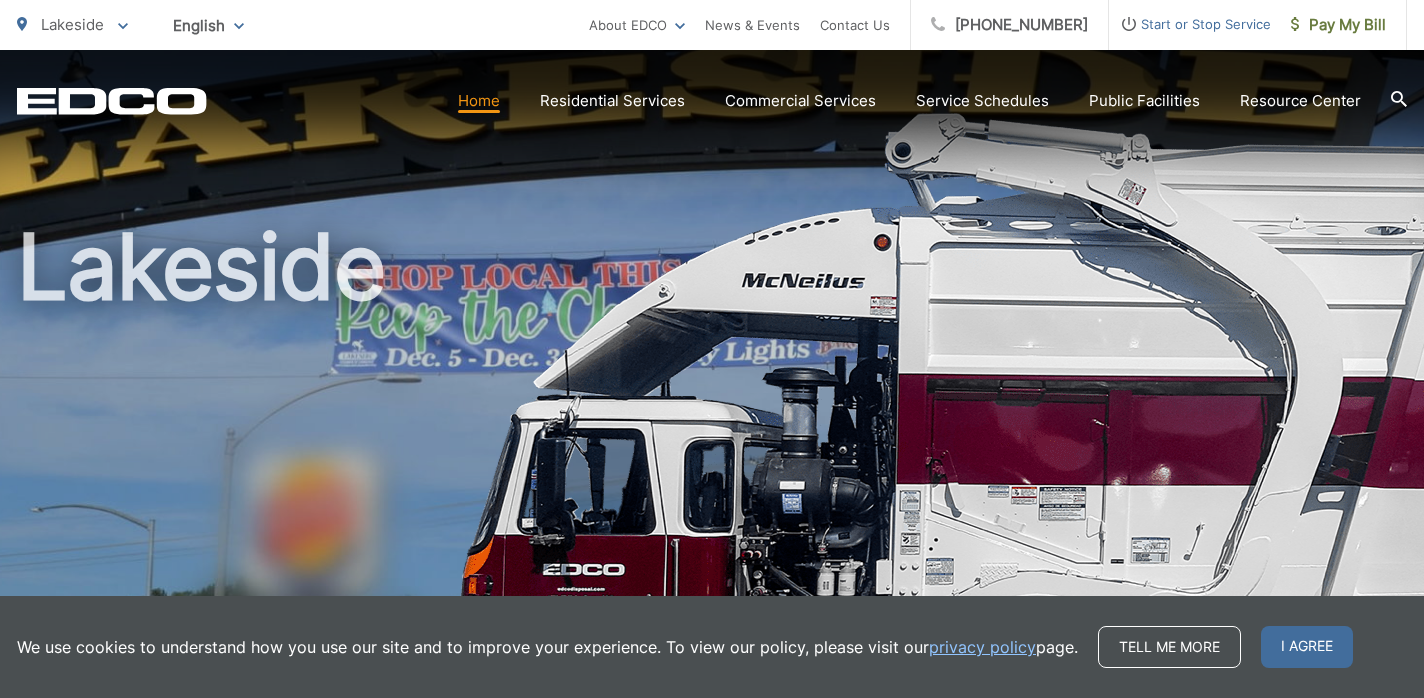 click on "privacy policy" at bounding box center [982, 647] 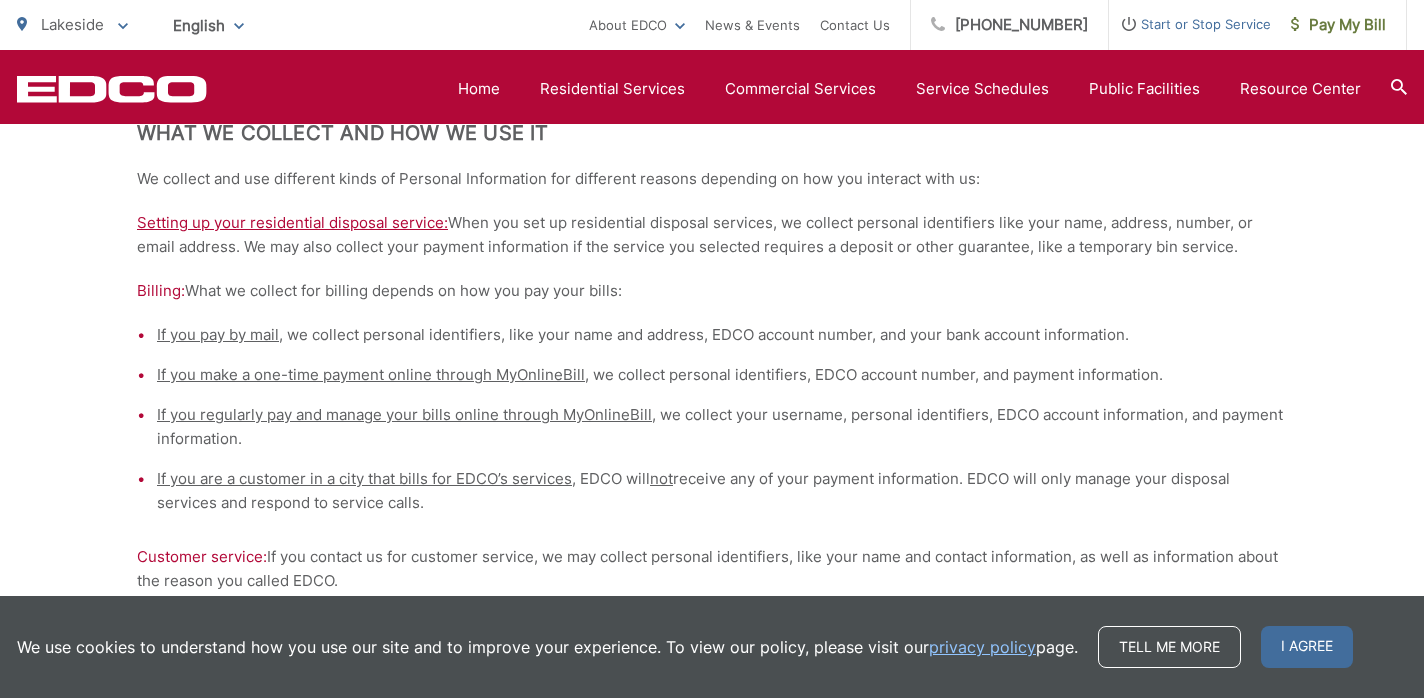scroll, scrollTop: 1054, scrollLeft: 0, axis: vertical 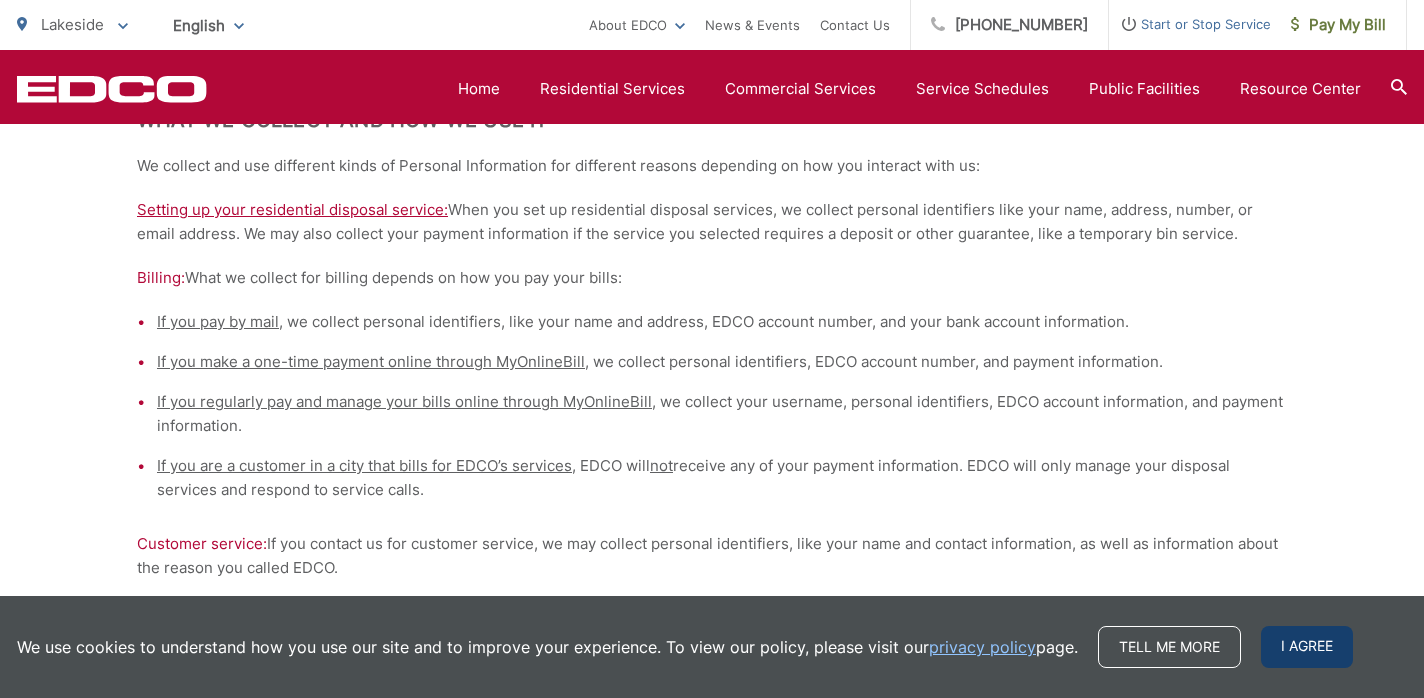 click on "I agree" at bounding box center [1307, 647] 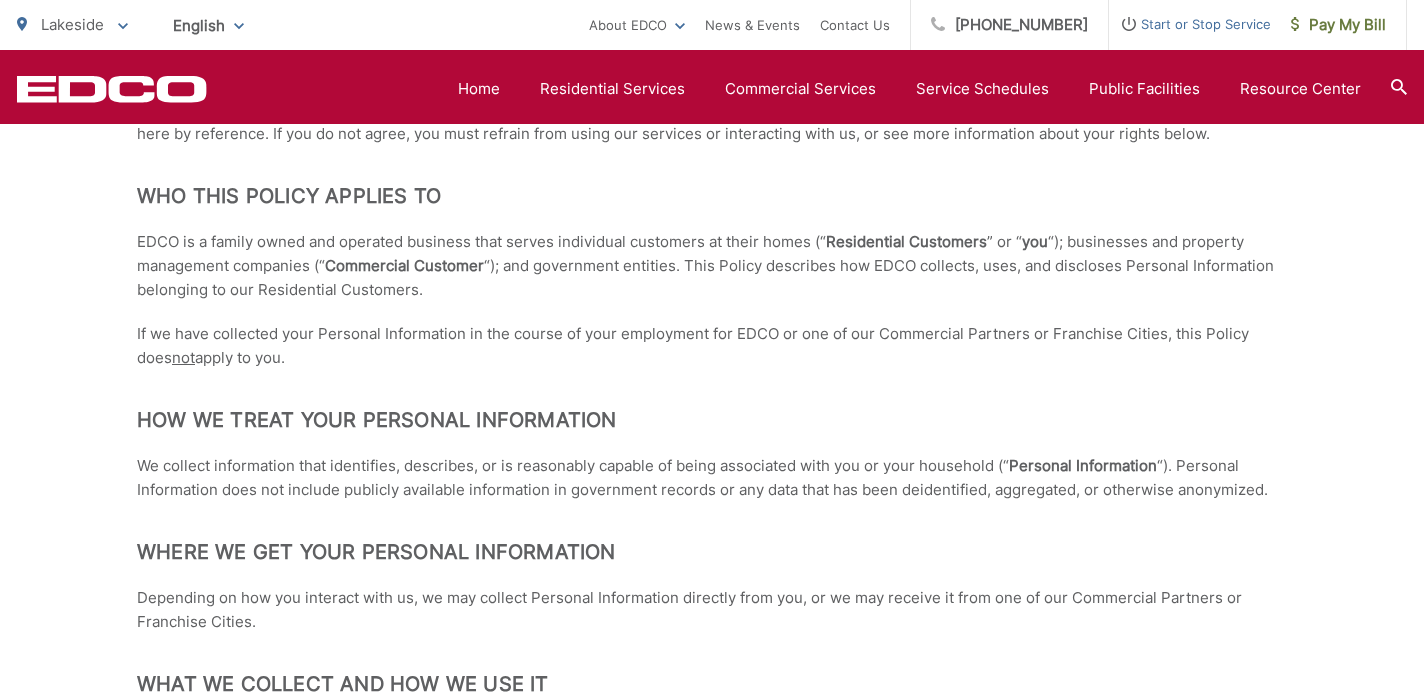 scroll, scrollTop: 0, scrollLeft: 0, axis: both 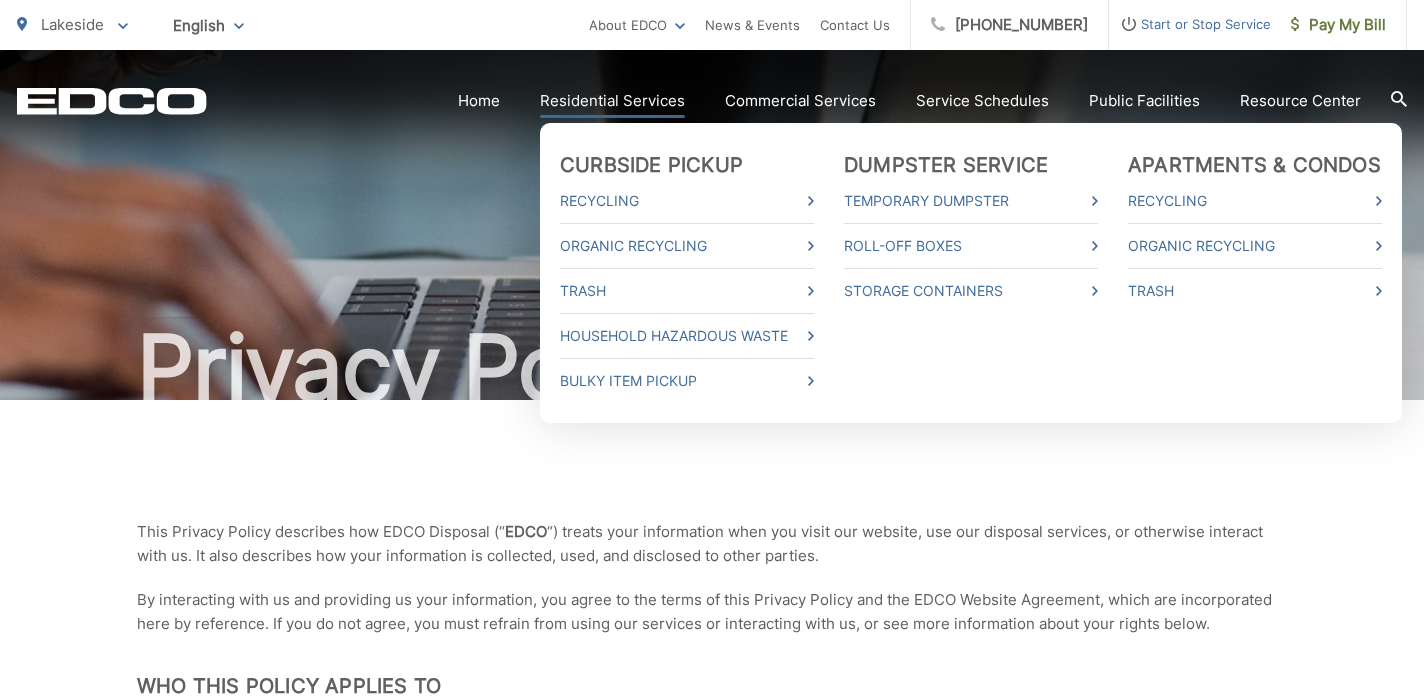 click on "Residential Services" at bounding box center [612, 101] 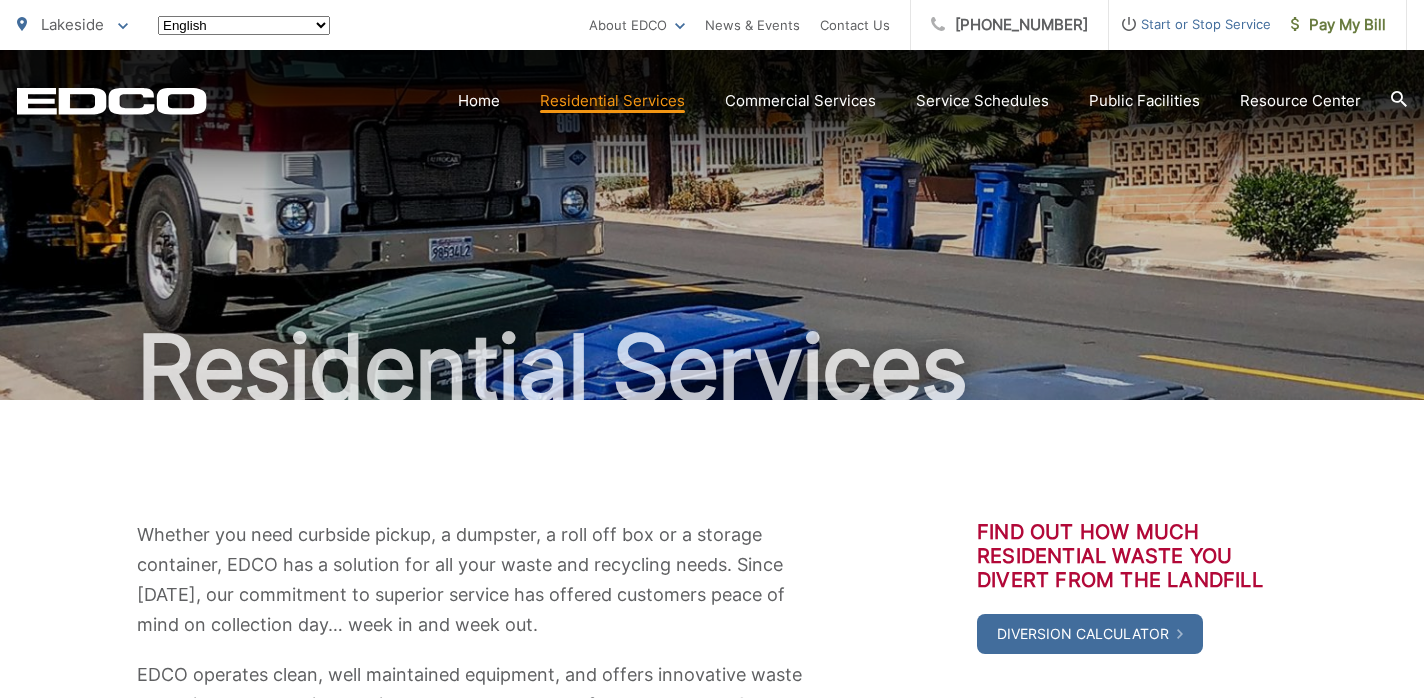 scroll, scrollTop: 0, scrollLeft: 0, axis: both 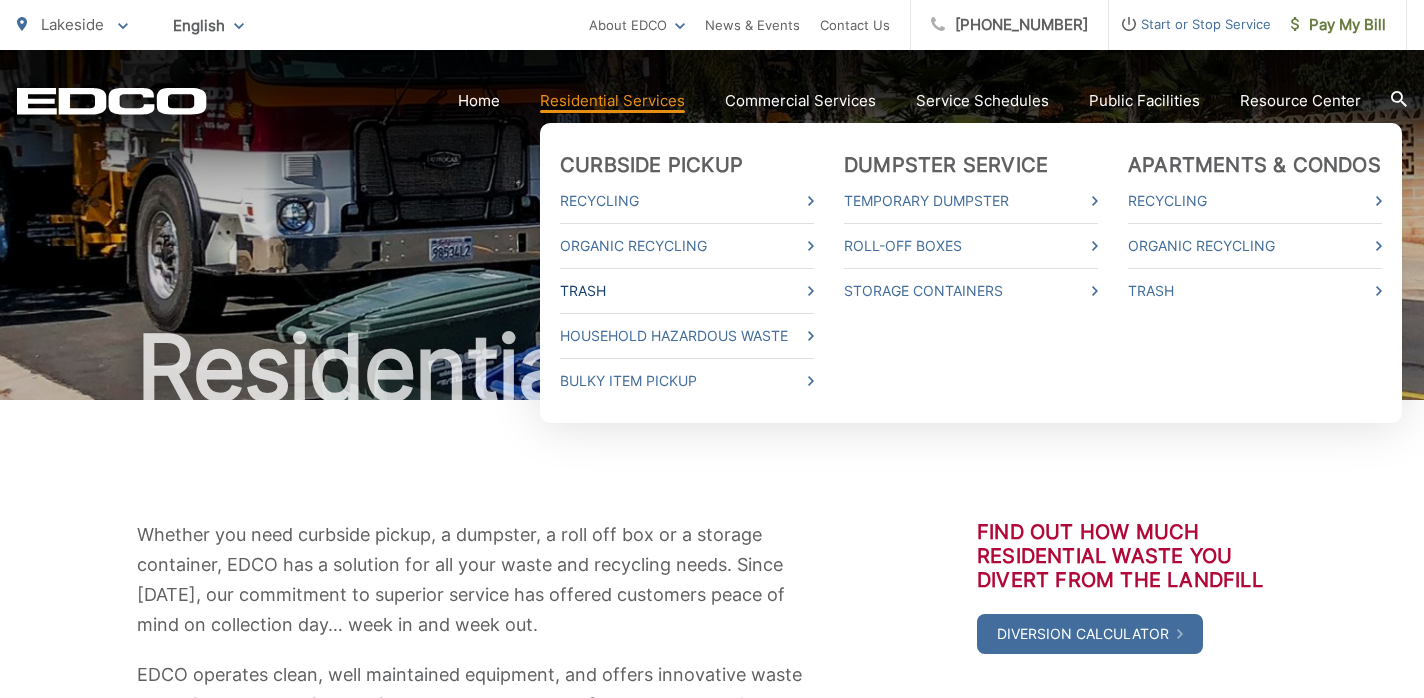 click on "Trash" at bounding box center [687, 291] 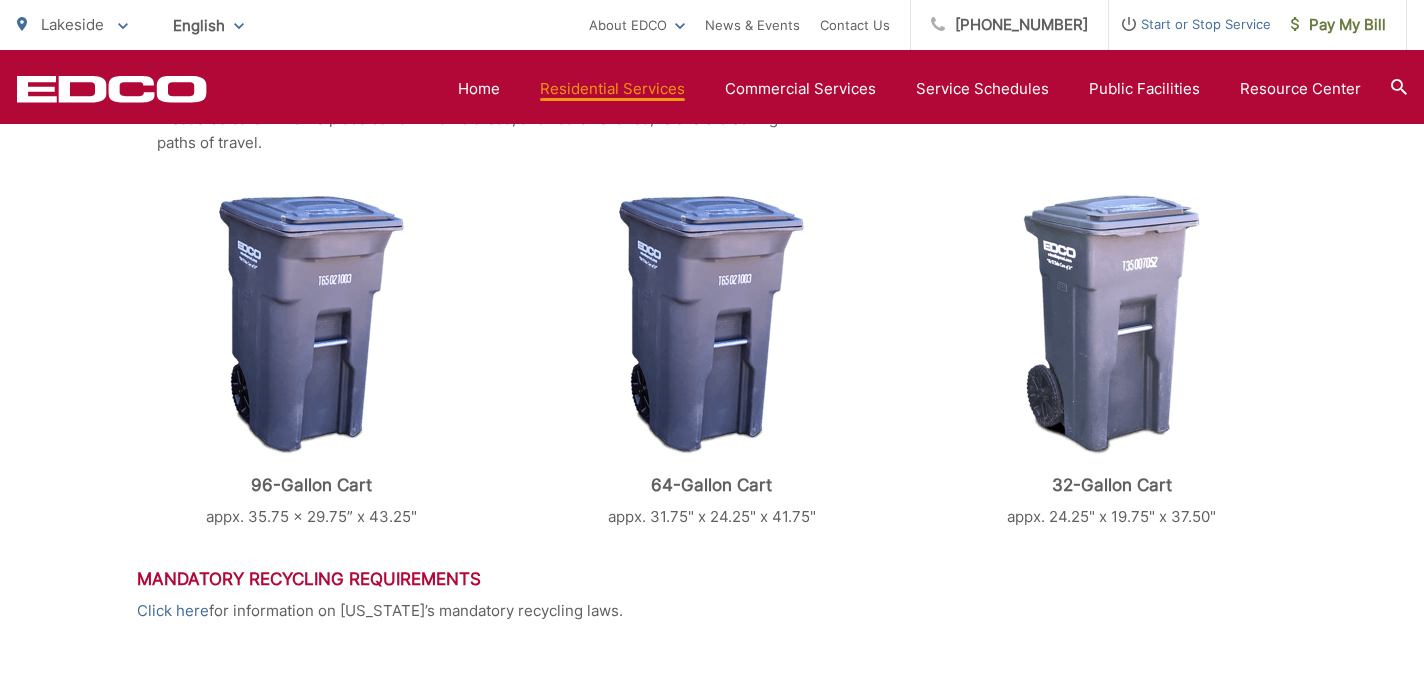 scroll, scrollTop: 765, scrollLeft: 0, axis: vertical 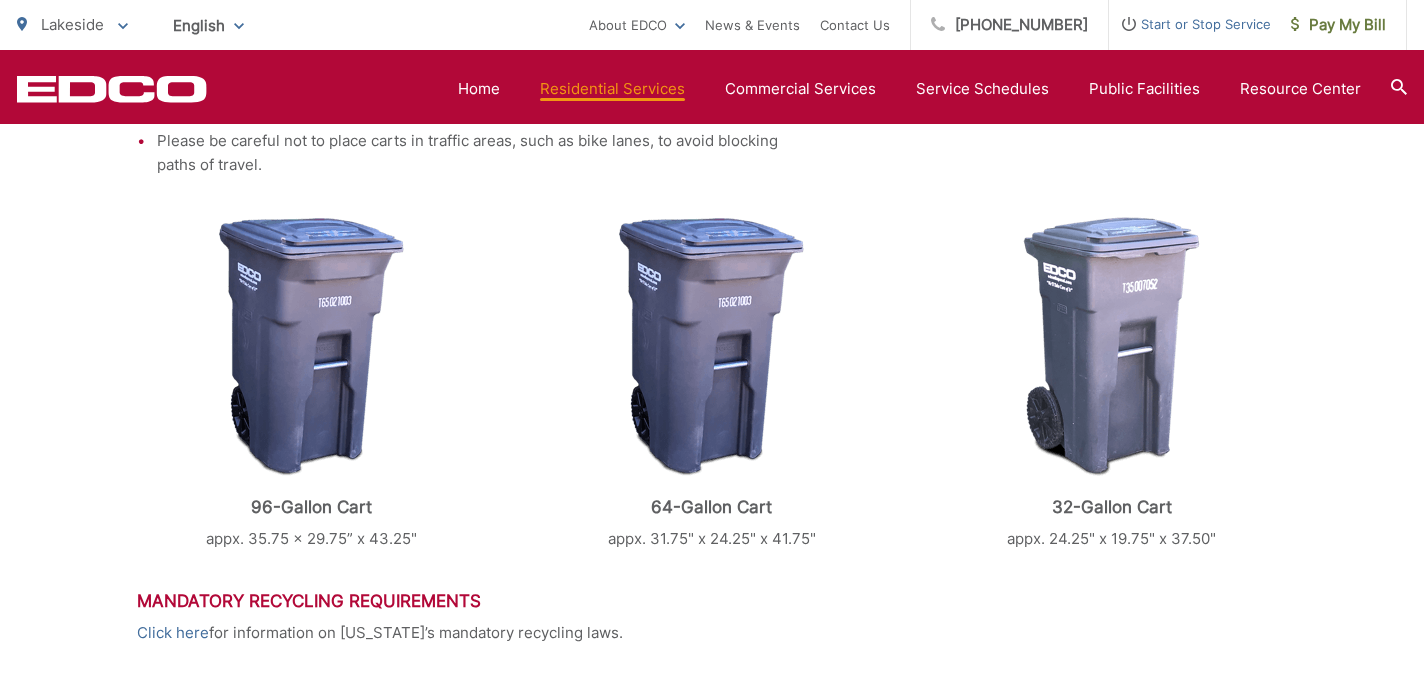 click at bounding box center [712, 347] 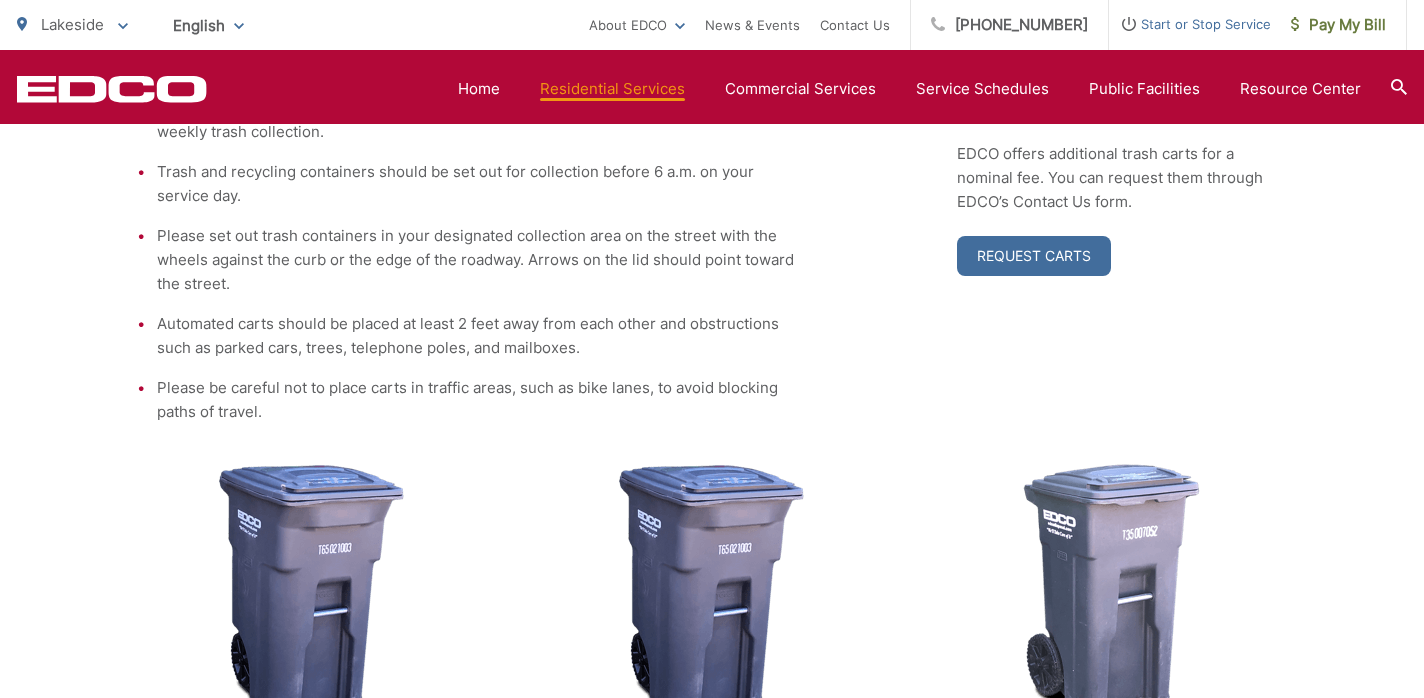 scroll, scrollTop: 436, scrollLeft: 0, axis: vertical 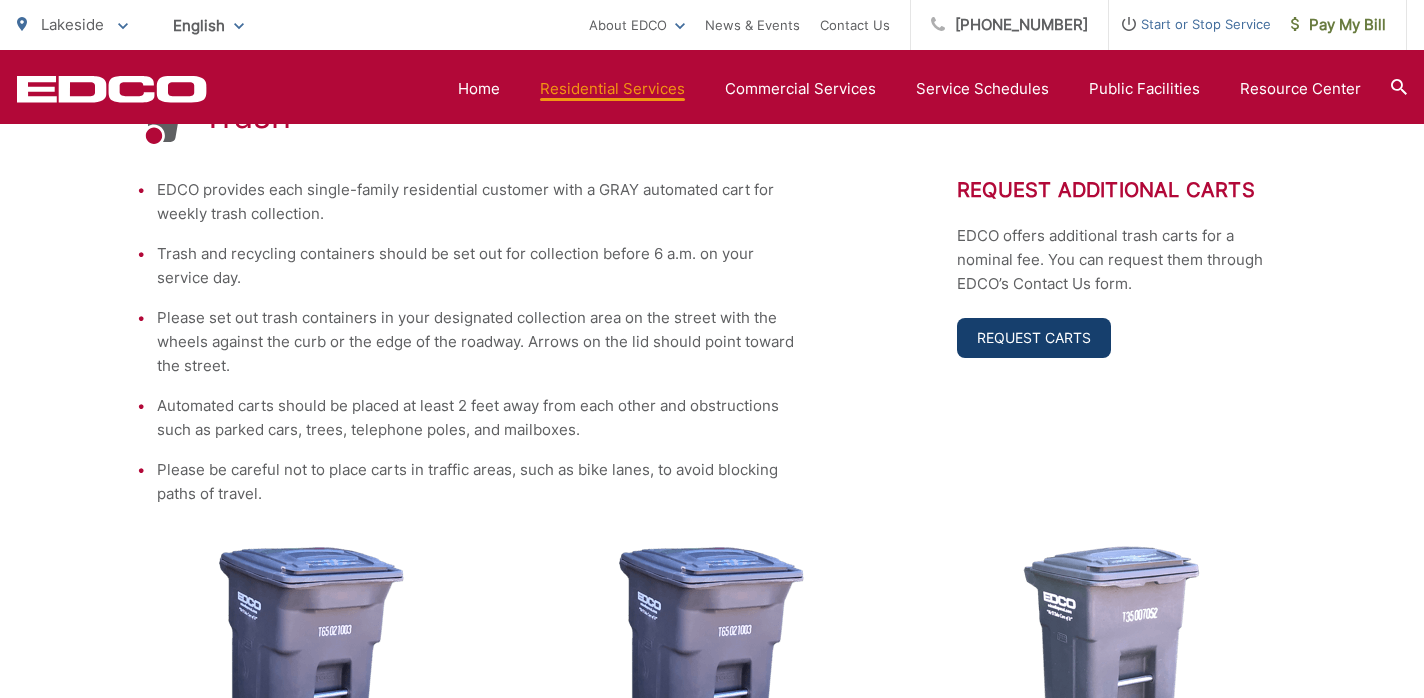 click on "Request Carts" at bounding box center [1034, 338] 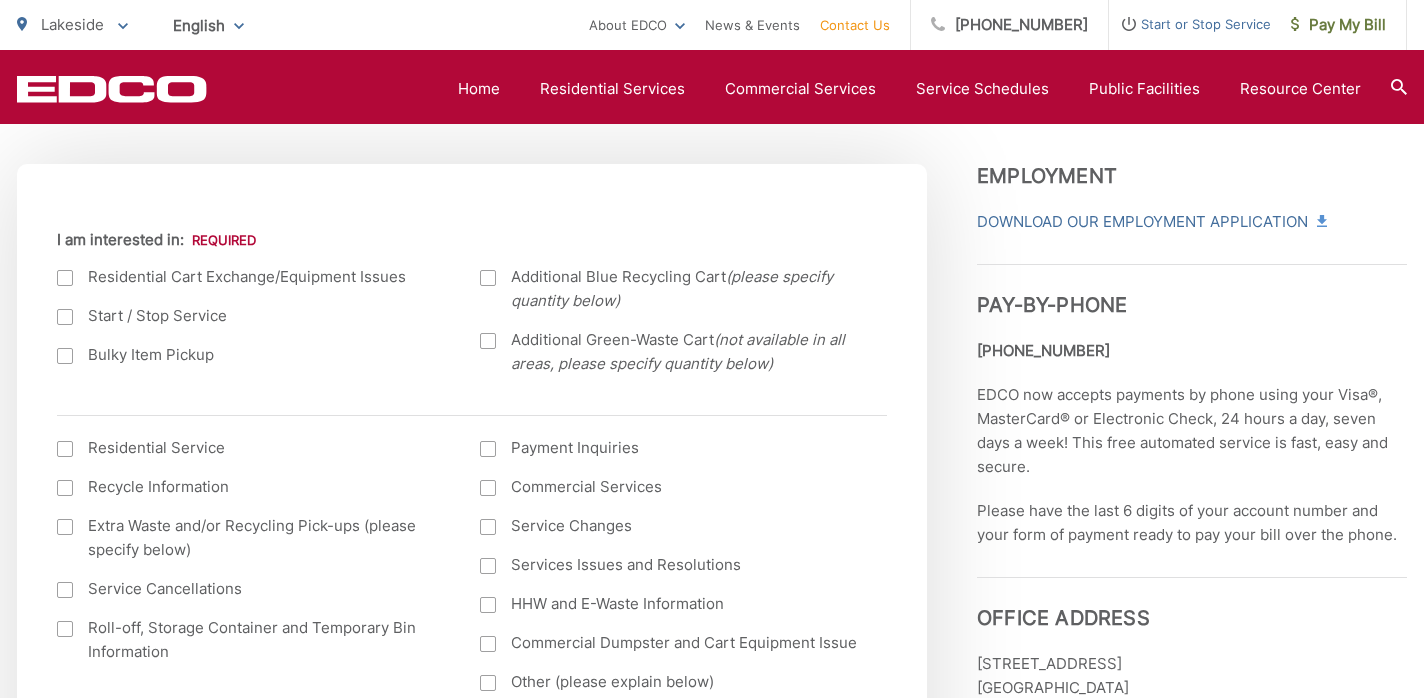 scroll, scrollTop: 684, scrollLeft: 0, axis: vertical 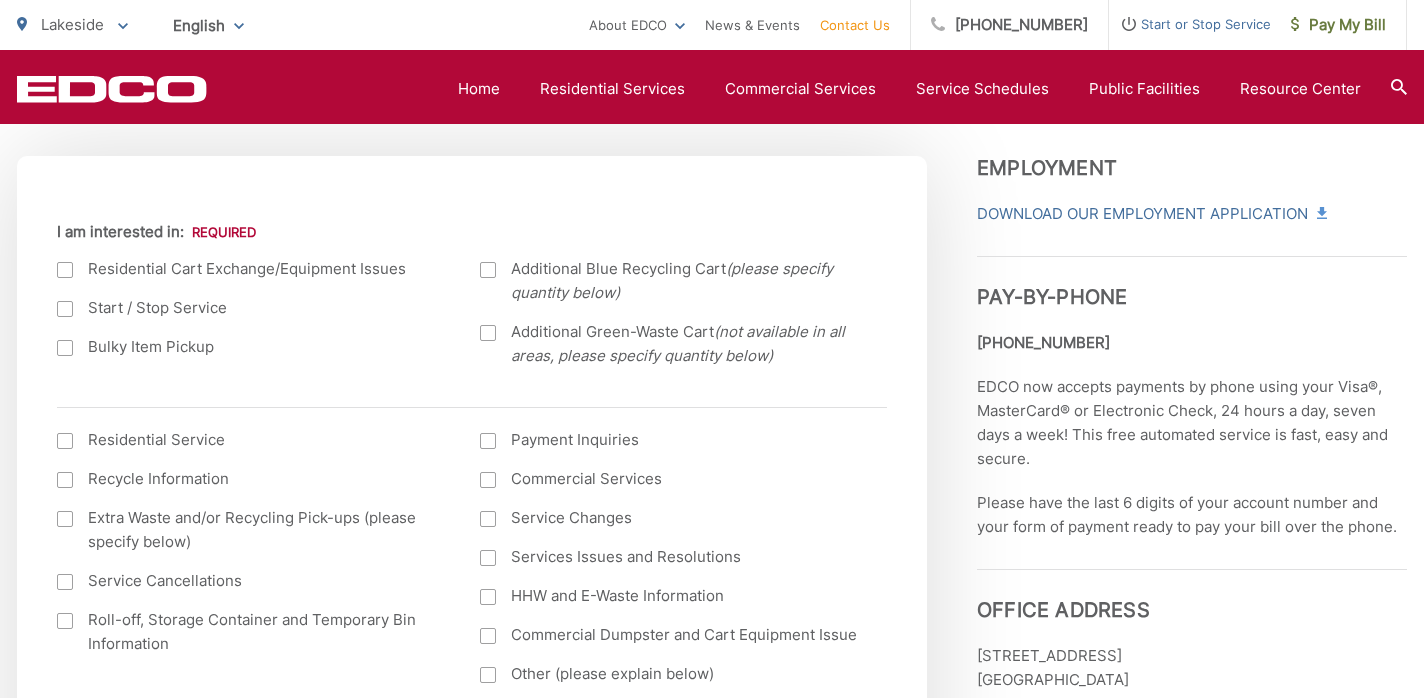 click at bounding box center [65, 270] 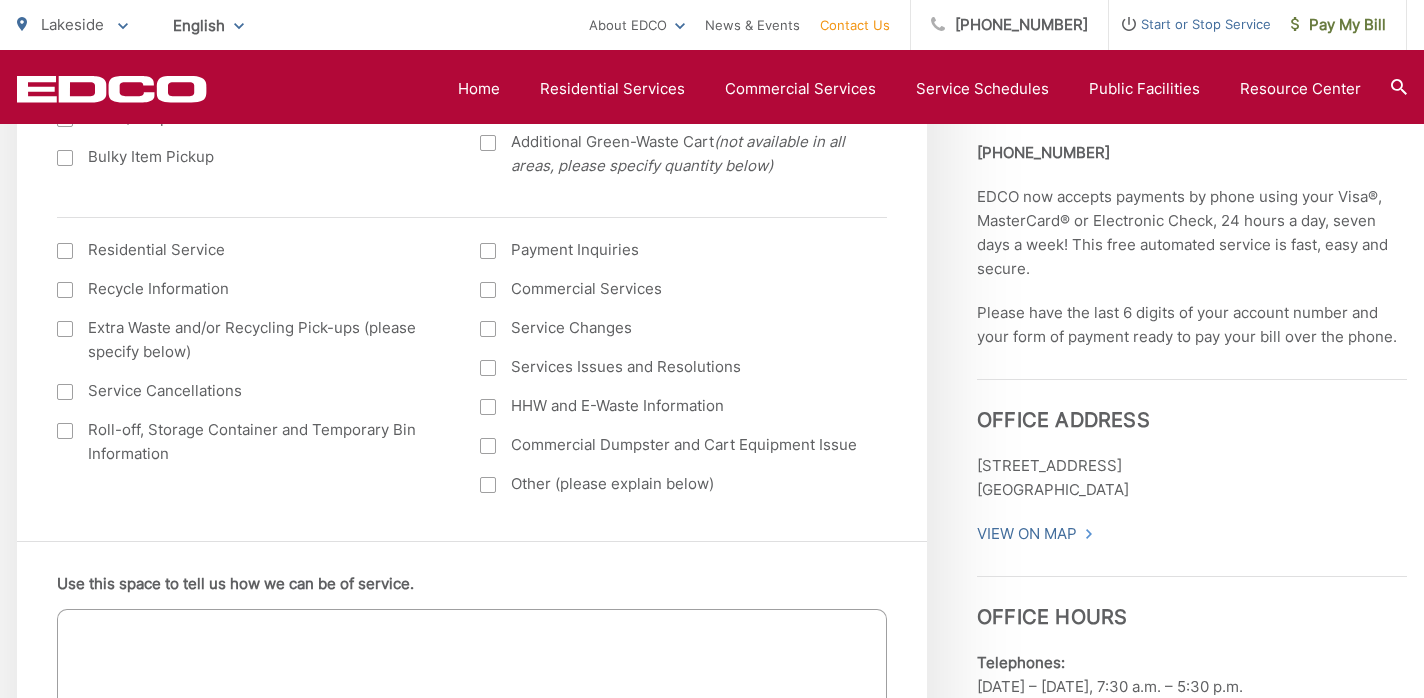 scroll, scrollTop: 880, scrollLeft: 0, axis: vertical 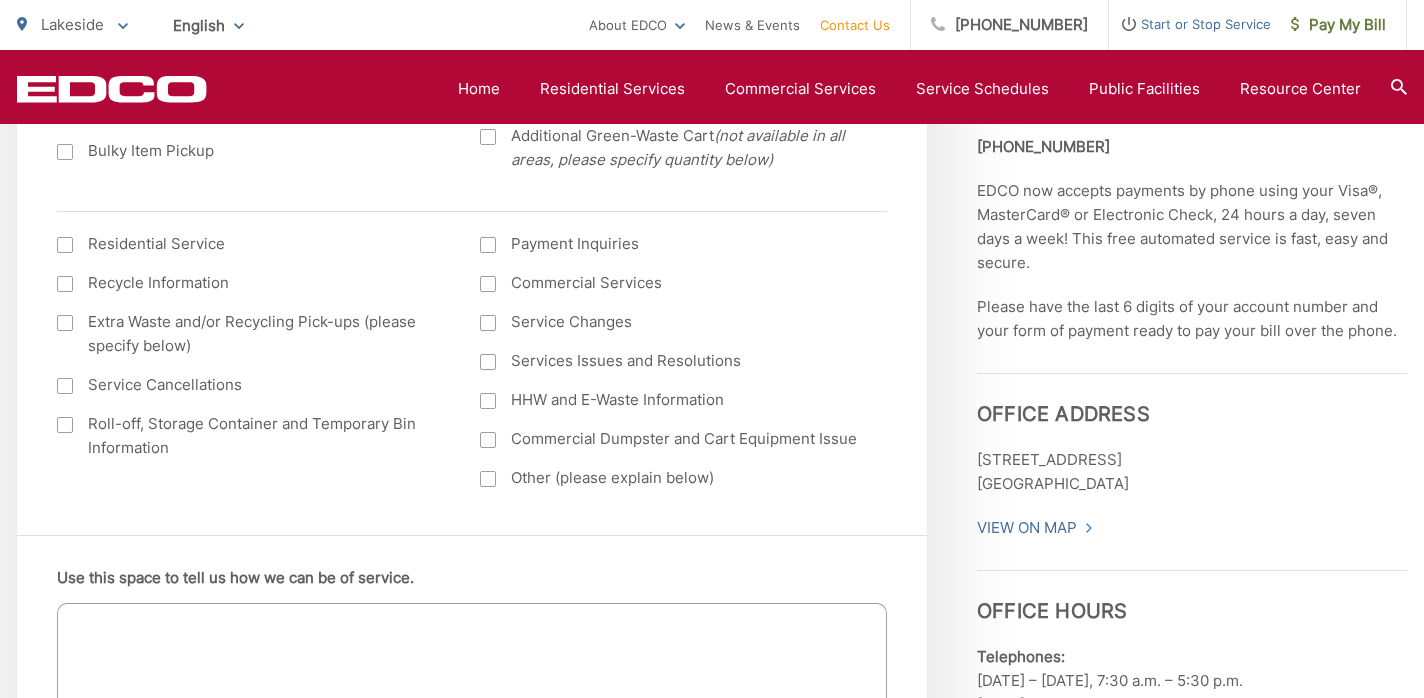 click at bounding box center [65, 245] 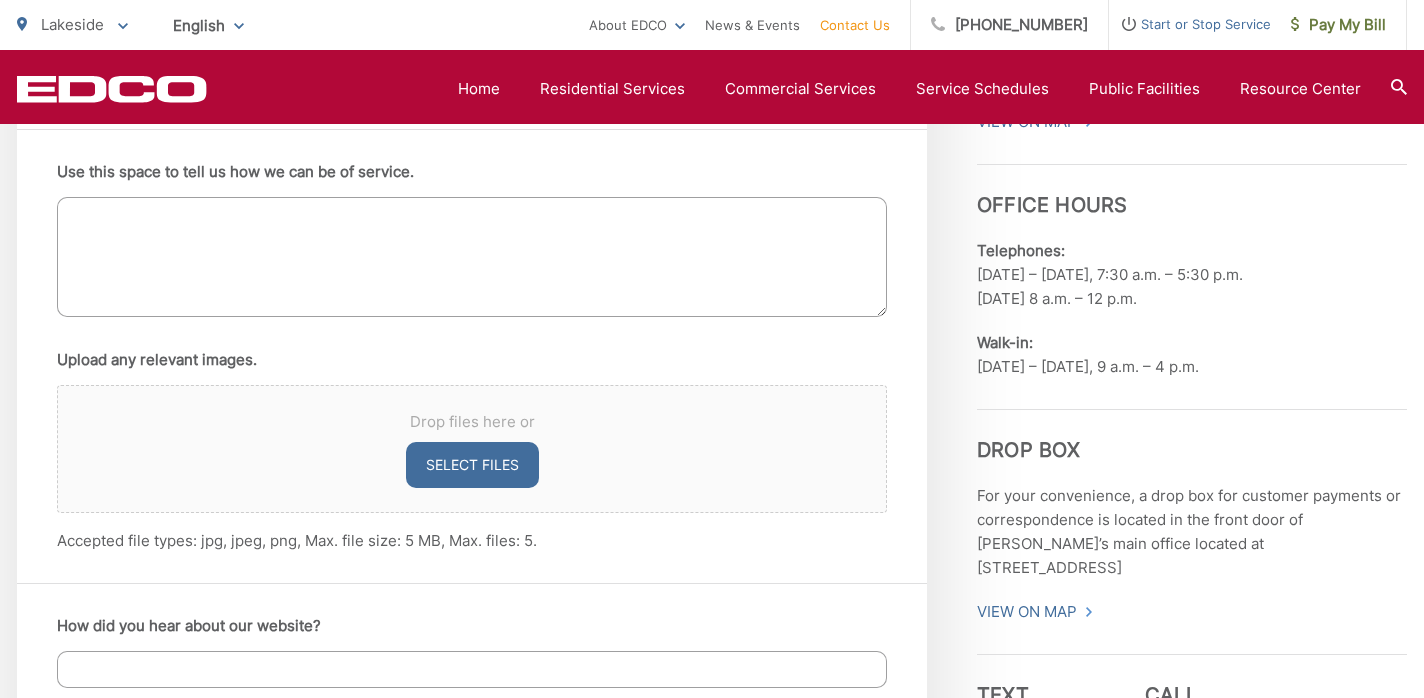 scroll, scrollTop: 1283, scrollLeft: 0, axis: vertical 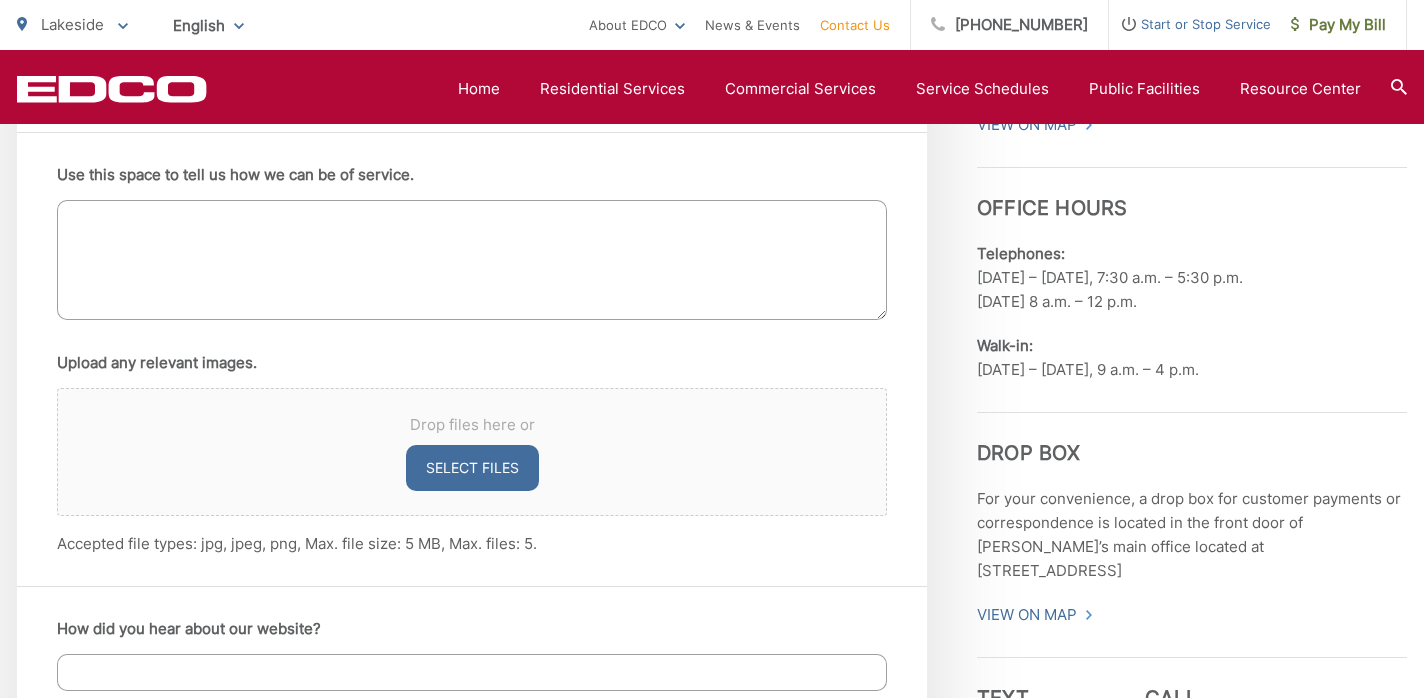 click on "Use this space to tell us how we can be of service." at bounding box center [472, 260] 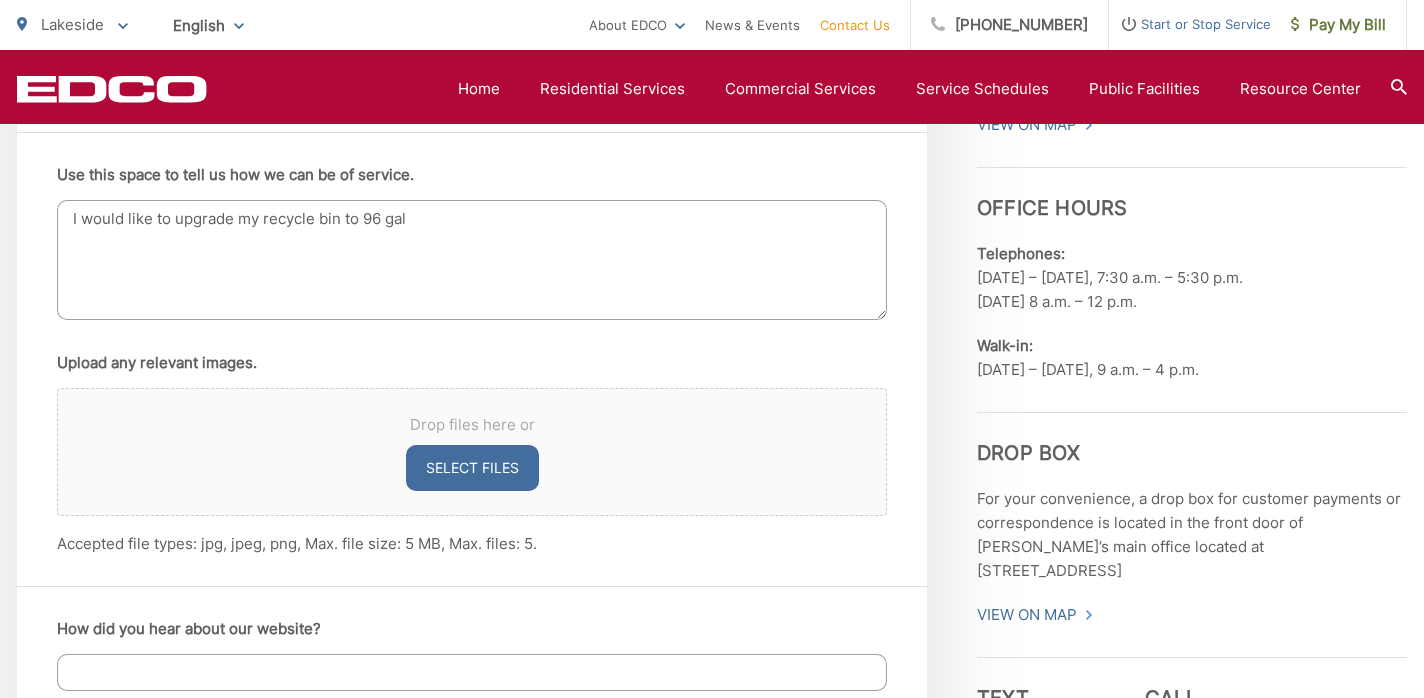 click on "I would like to upgrade my recycle bin to 96 gal" at bounding box center [472, 260] 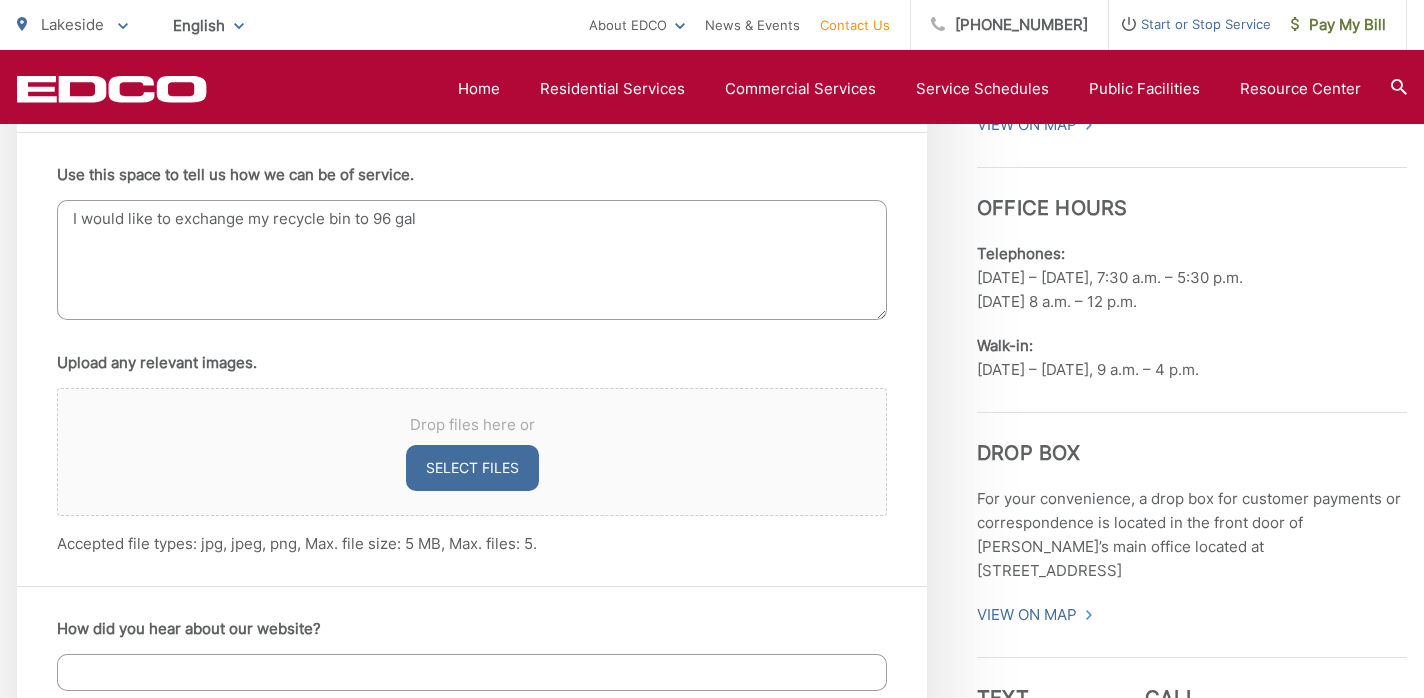 click on "I would like to exchange my recycle bin to 96 gal" at bounding box center (472, 260) 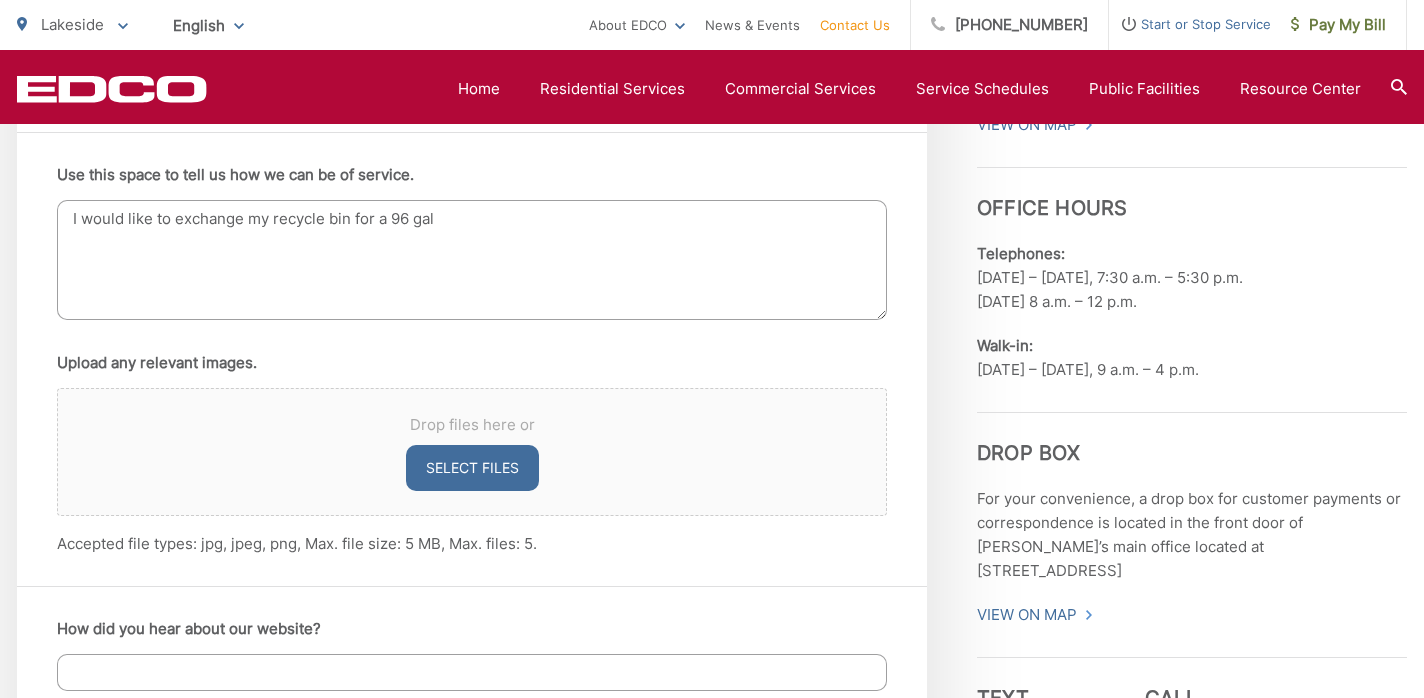 click on "I would like to exchange my recycle bin for a 96 gal" at bounding box center [472, 260] 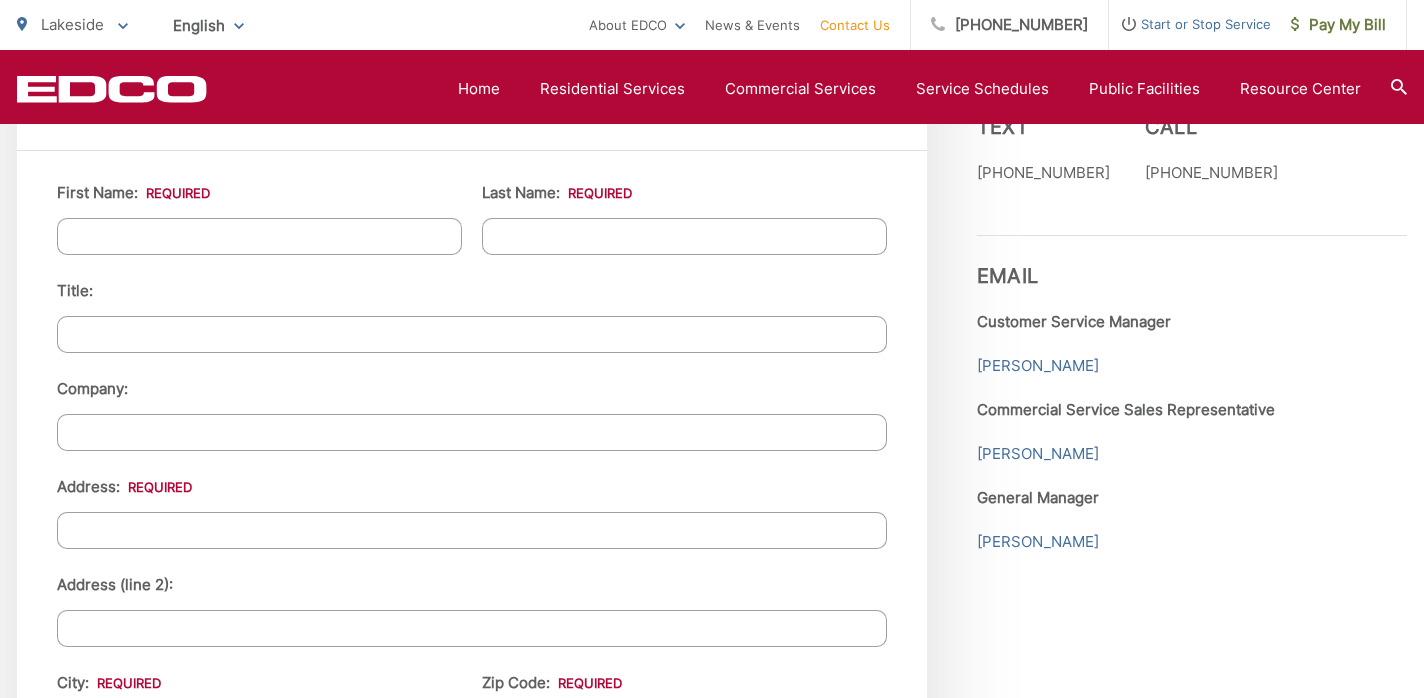 scroll, scrollTop: 1861, scrollLeft: 0, axis: vertical 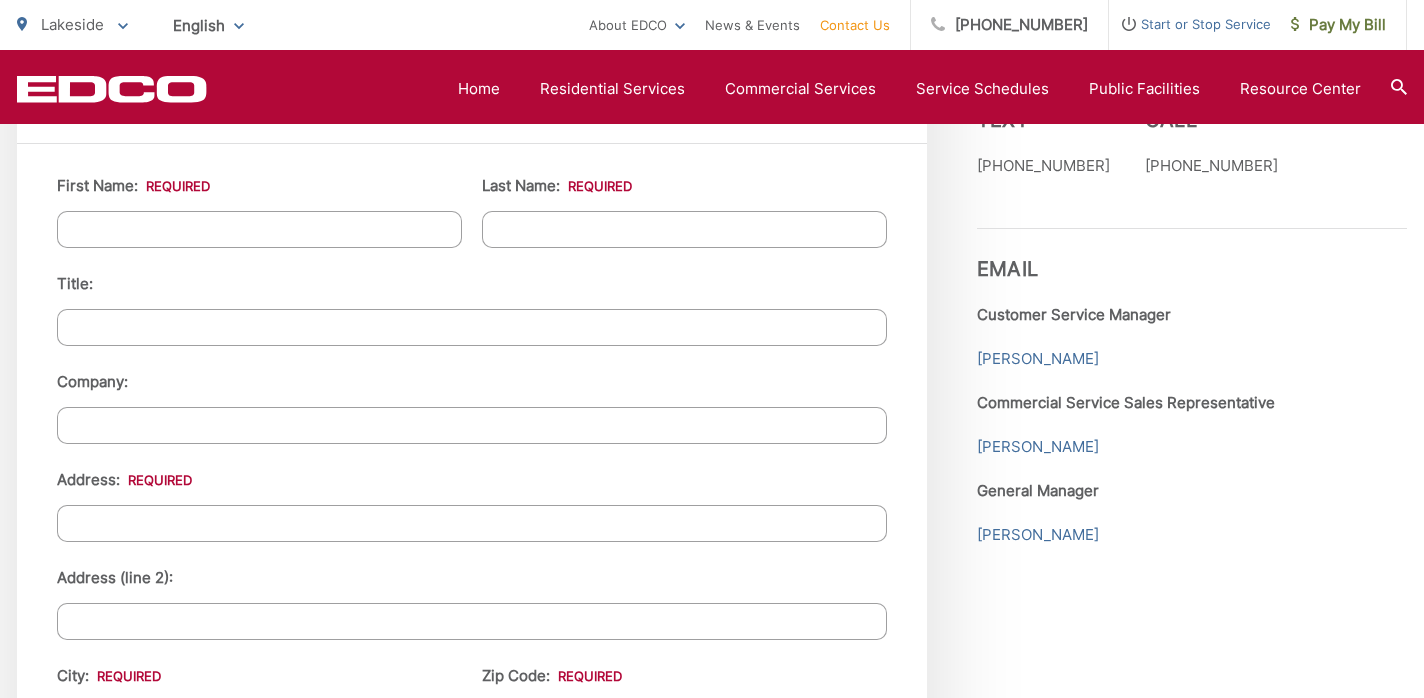 type on "I would like to exchange my recycle bin for a 96 gal bin" 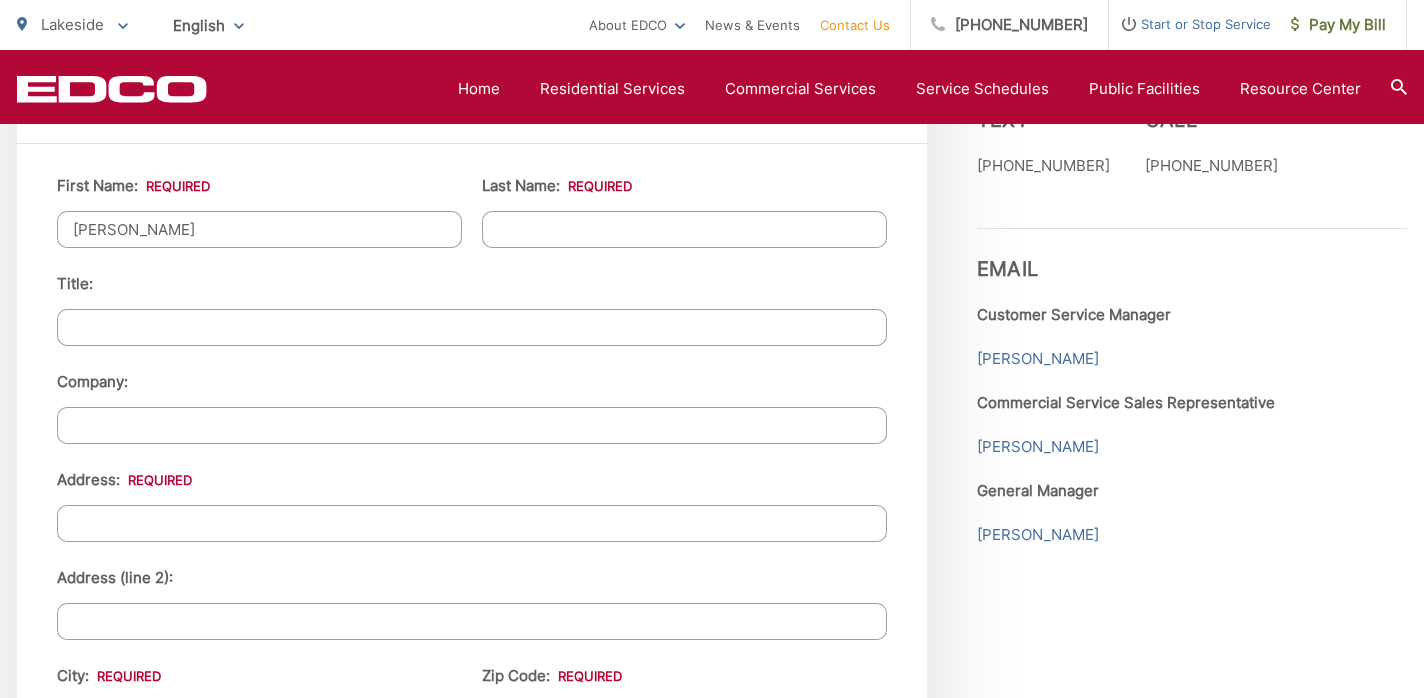type on "[PERSON_NAME]" 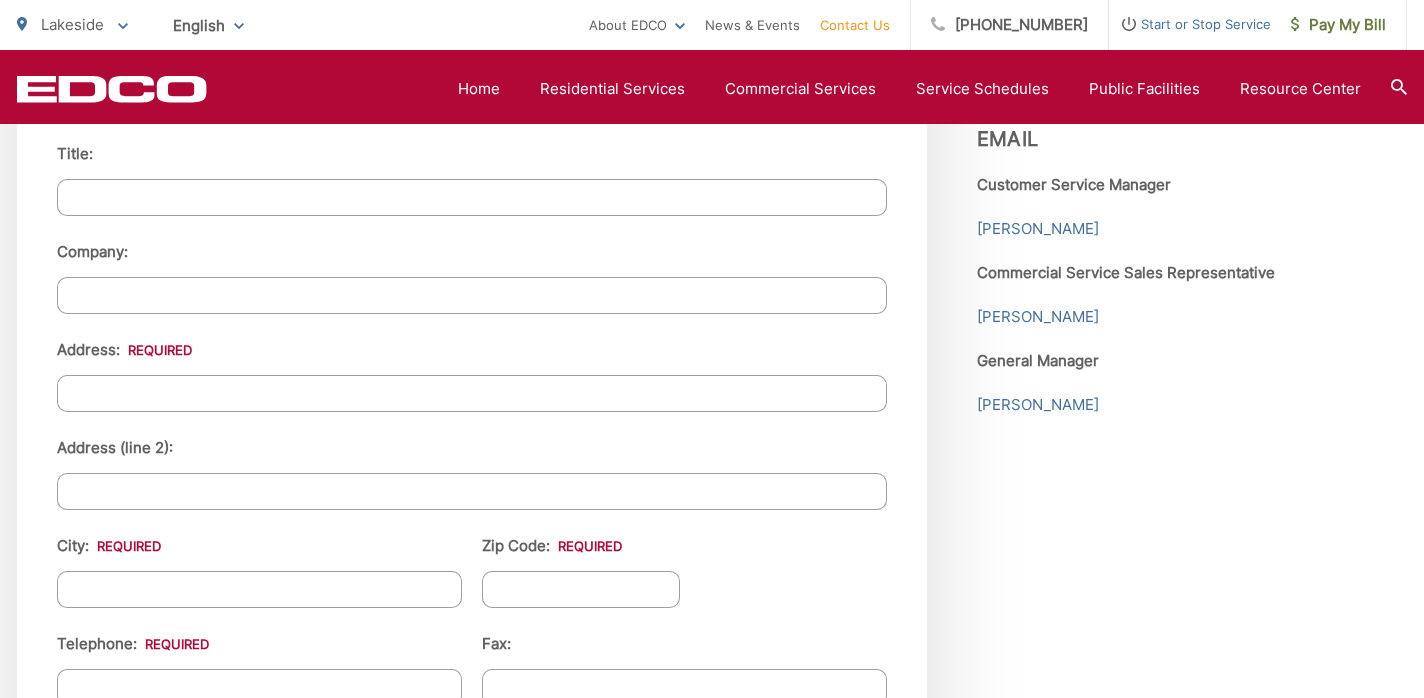 scroll, scrollTop: 1996, scrollLeft: 0, axis: vertical 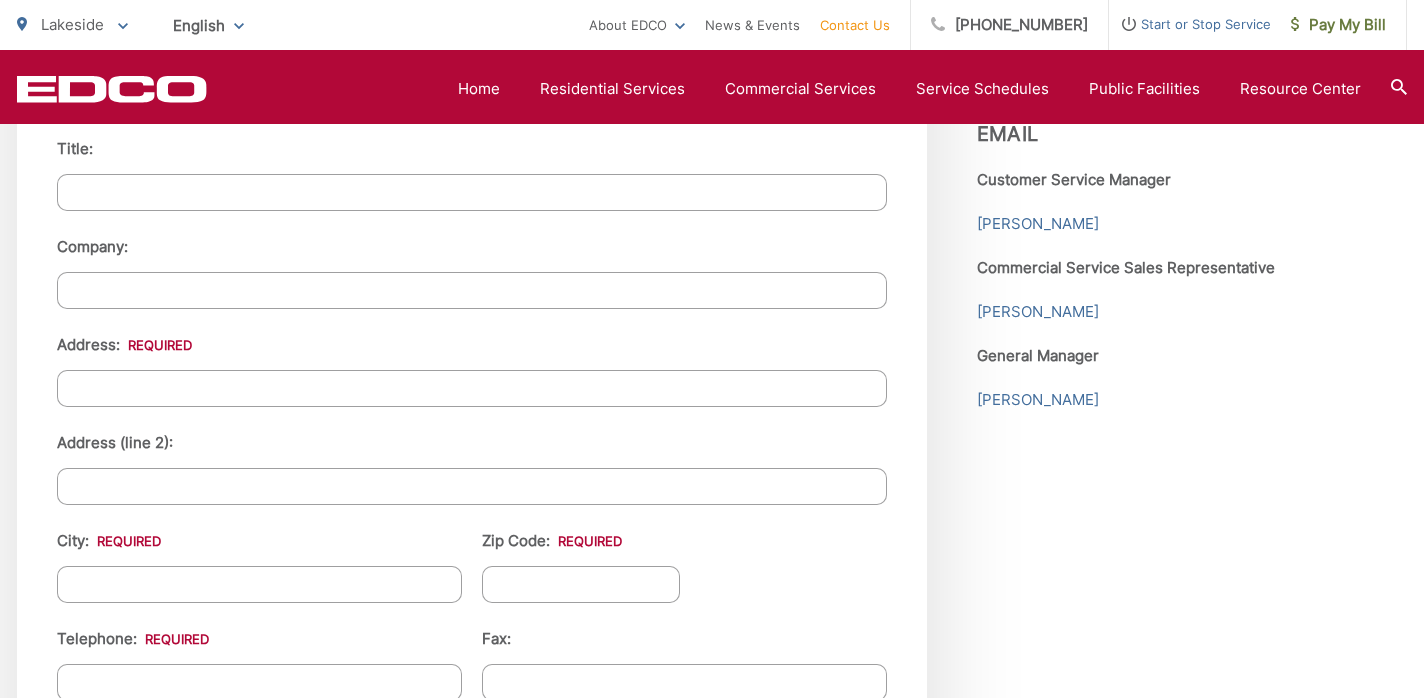 type on "Sparks" 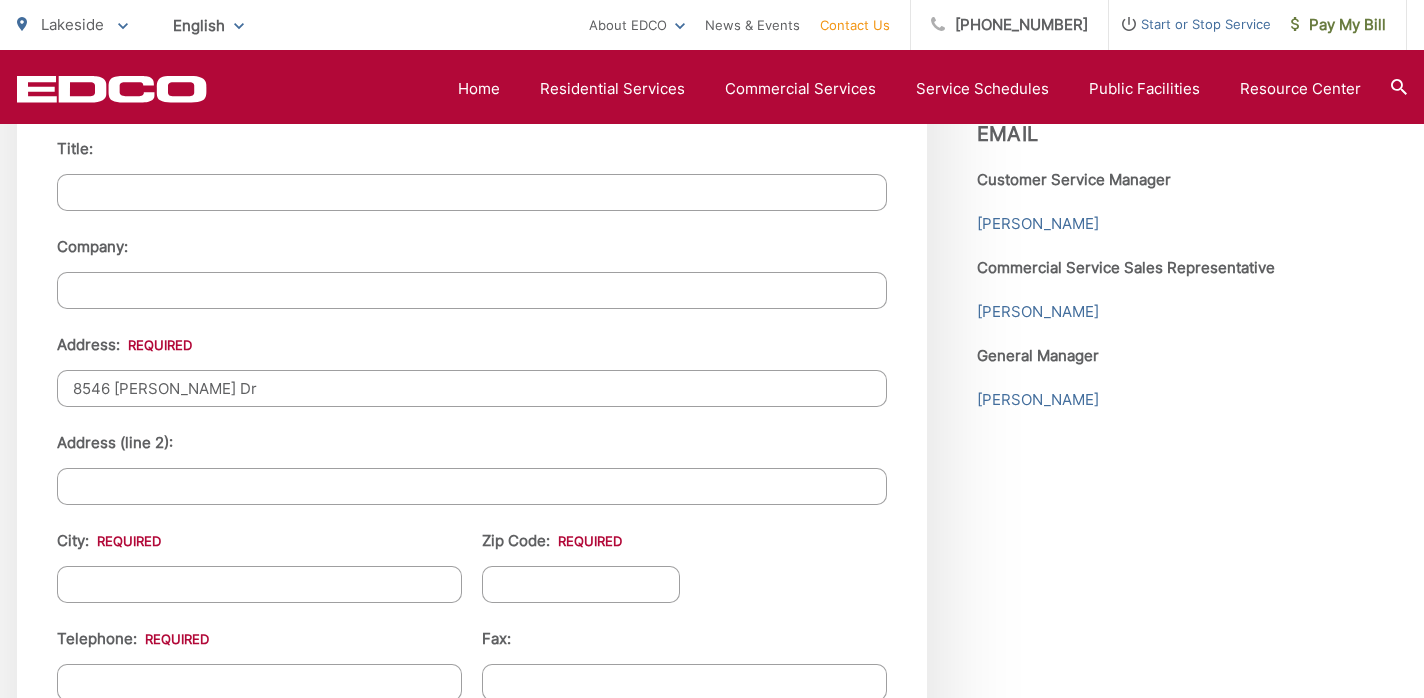 type on "8546 [PERSON_NAME] Dr" 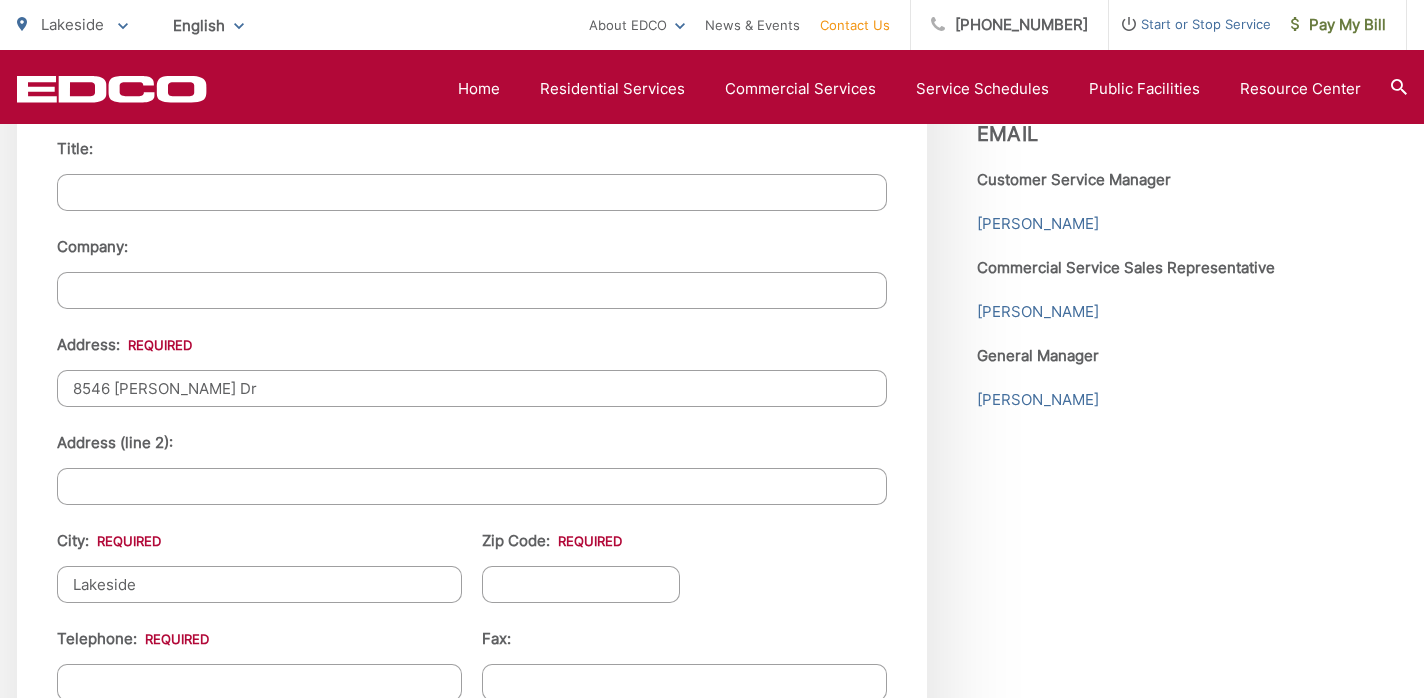 type on "Lakeside" 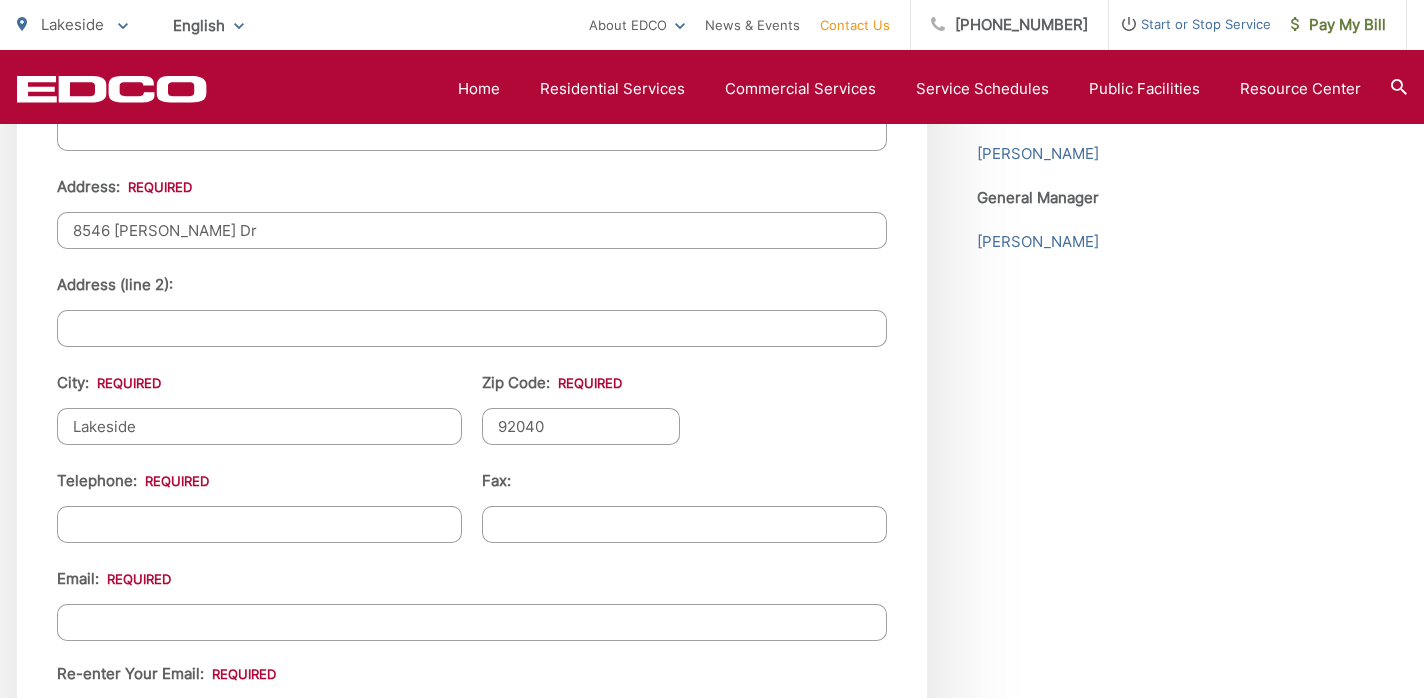 scroll, scrollTop: 2206, scrollLeft: 0, axis: vertical 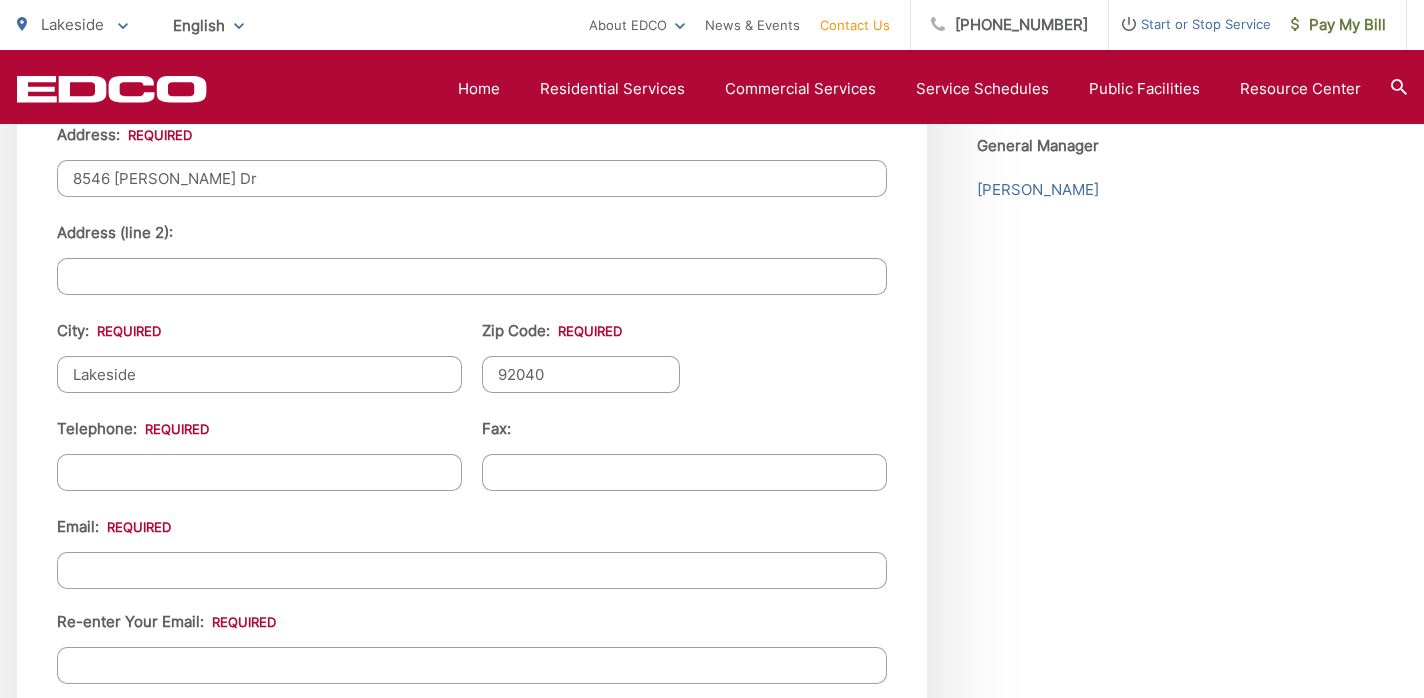 type on "92040" 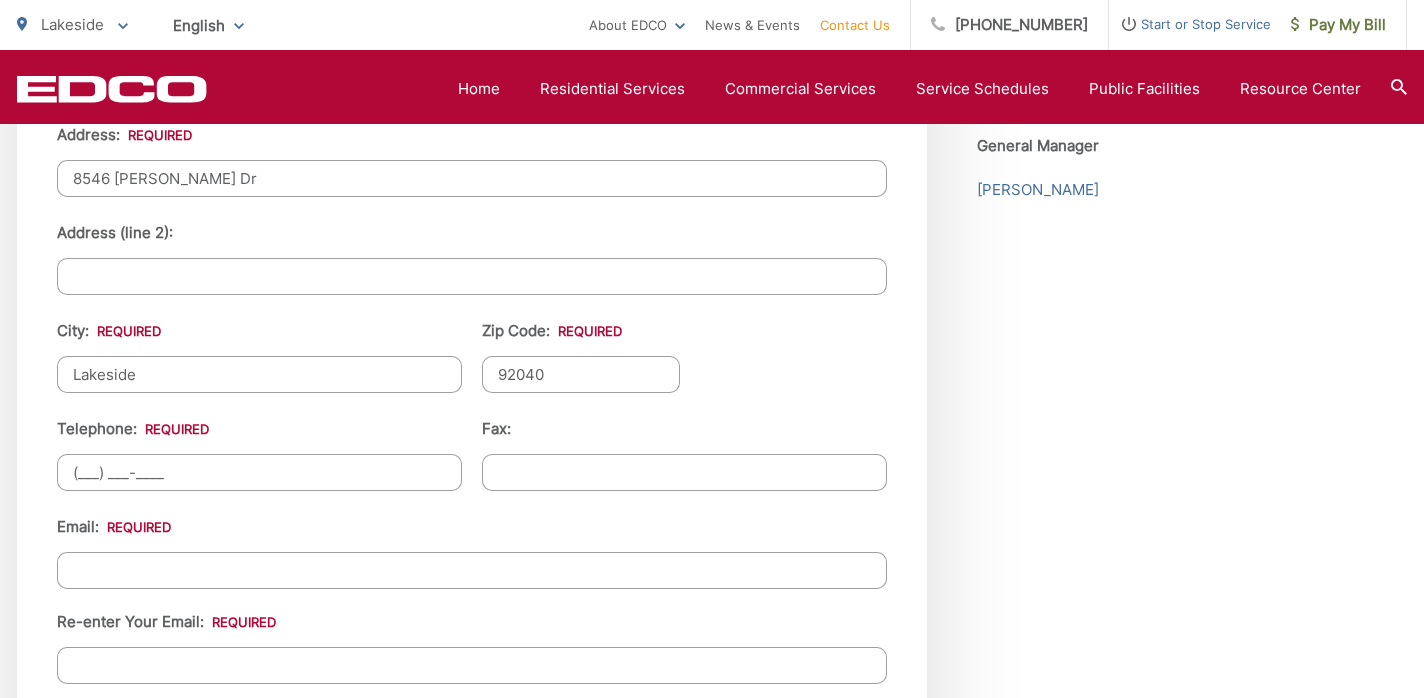 click on "(___) ___-____" at bounding box center (259, 472) 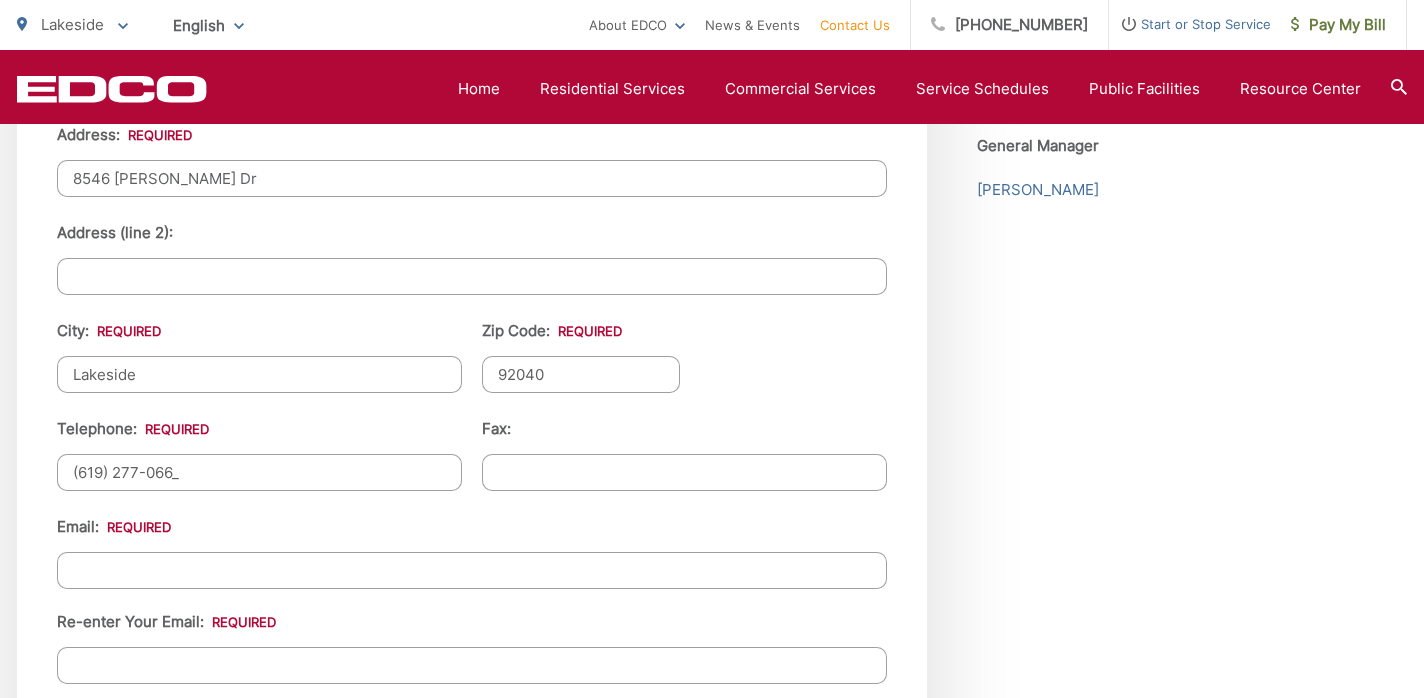 type on "[PHONE_NUMBER]" 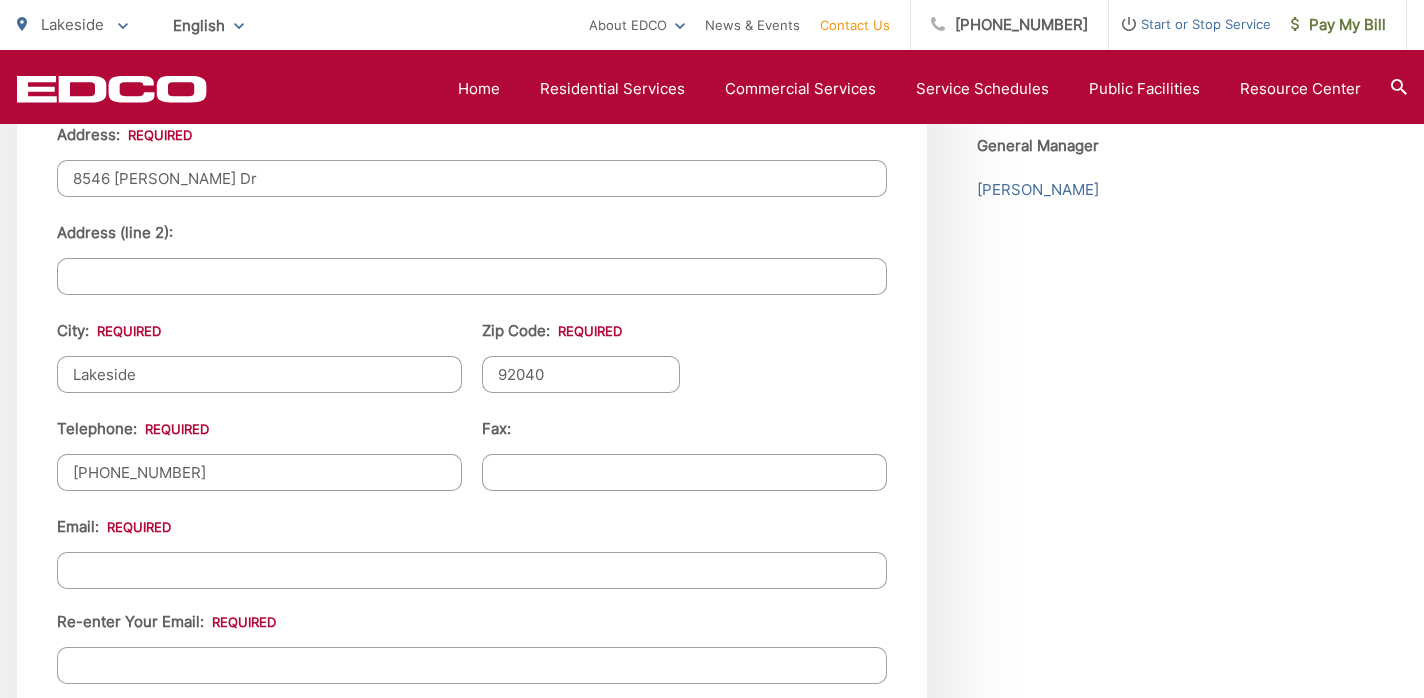 click on "Email *" at bounding box center [472, 570] 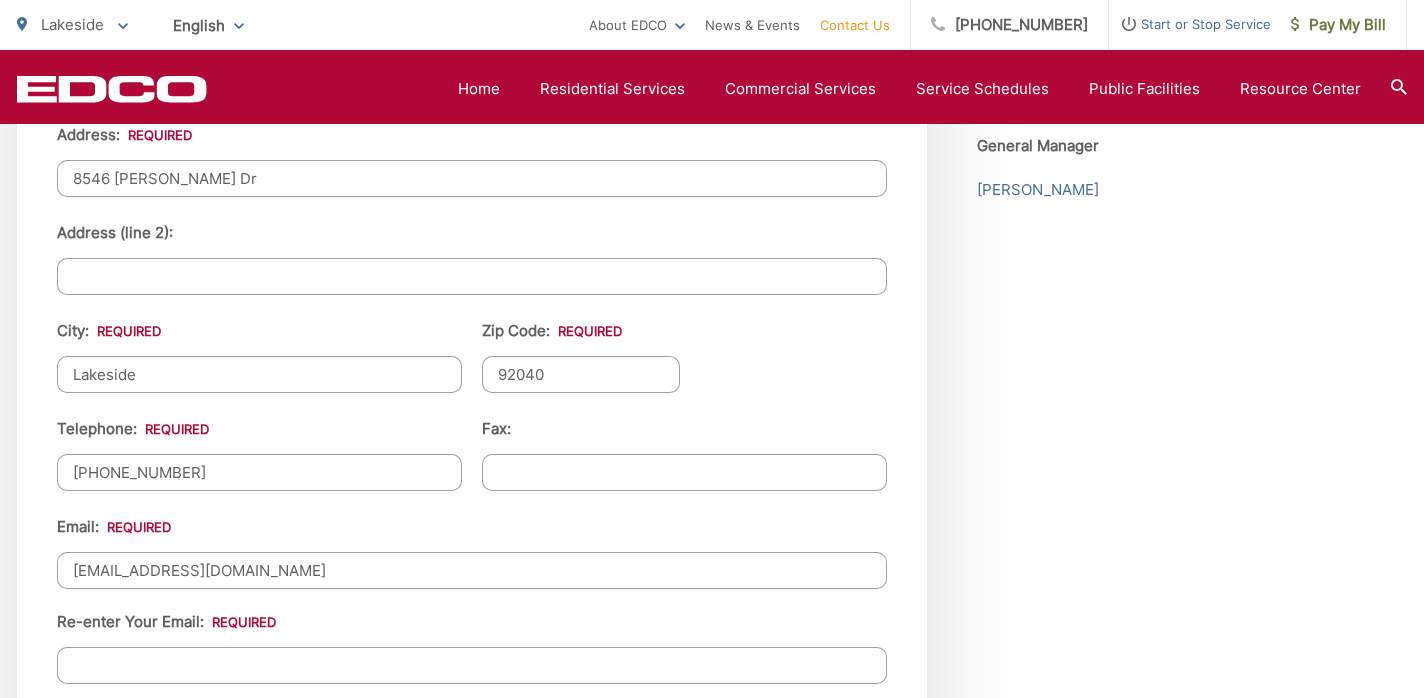 type on "[EMAIL_ADDRESS][DOMAIN_NAME]" 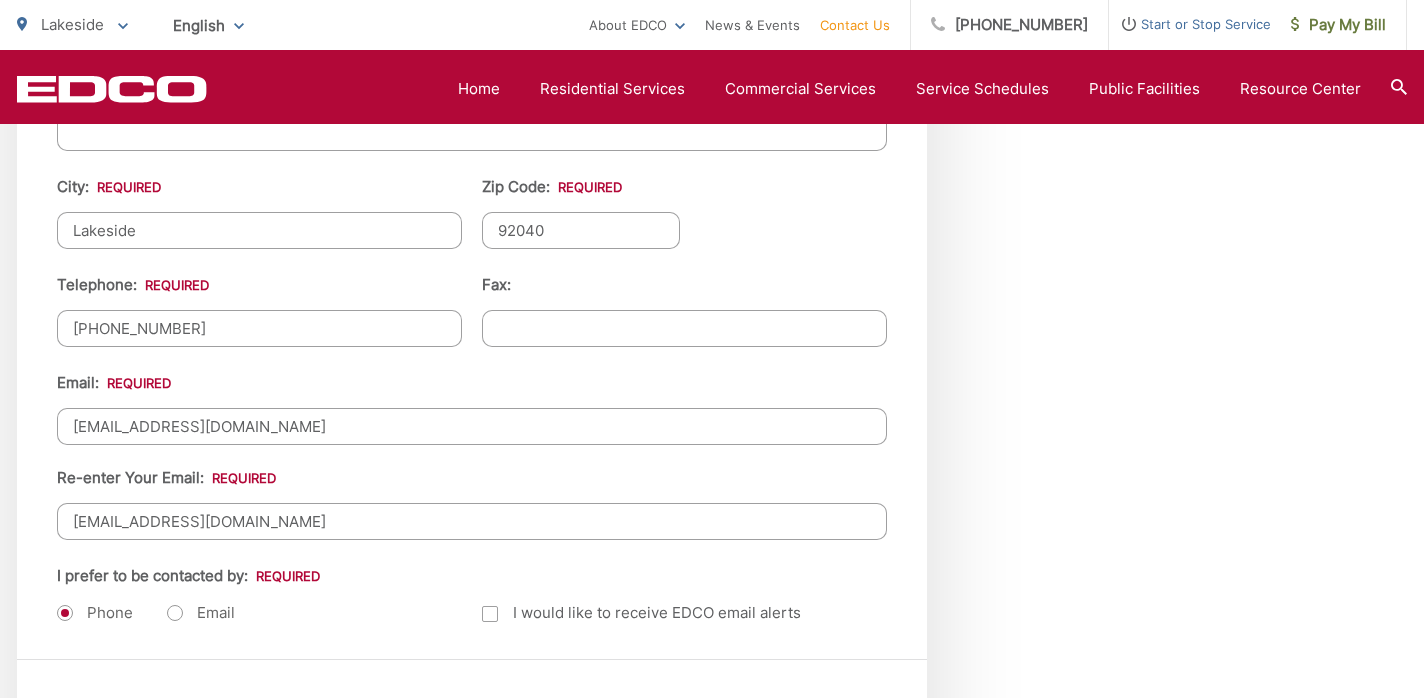 scroll, scrollTop: 2351, scrollLeft: 0, axis: vertical 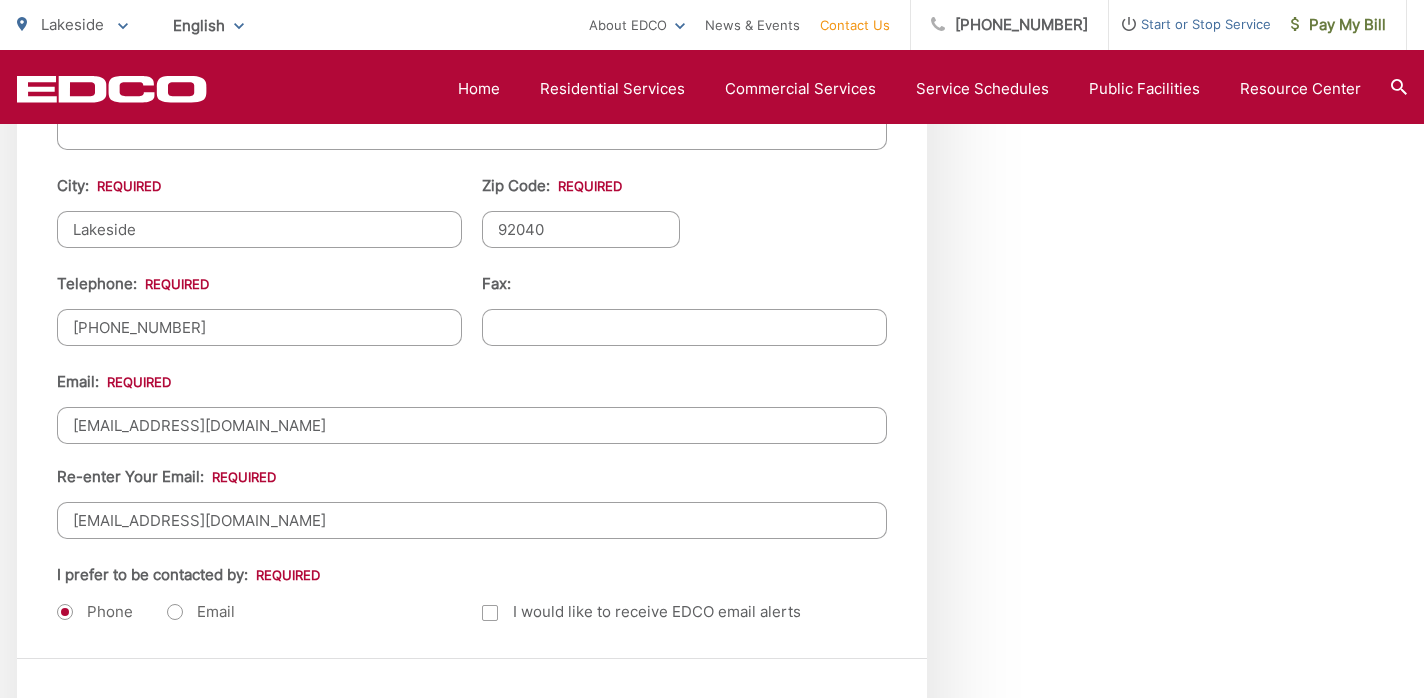 type on "[EMAIL_ADDRESS][DOMAIN_NAME]" 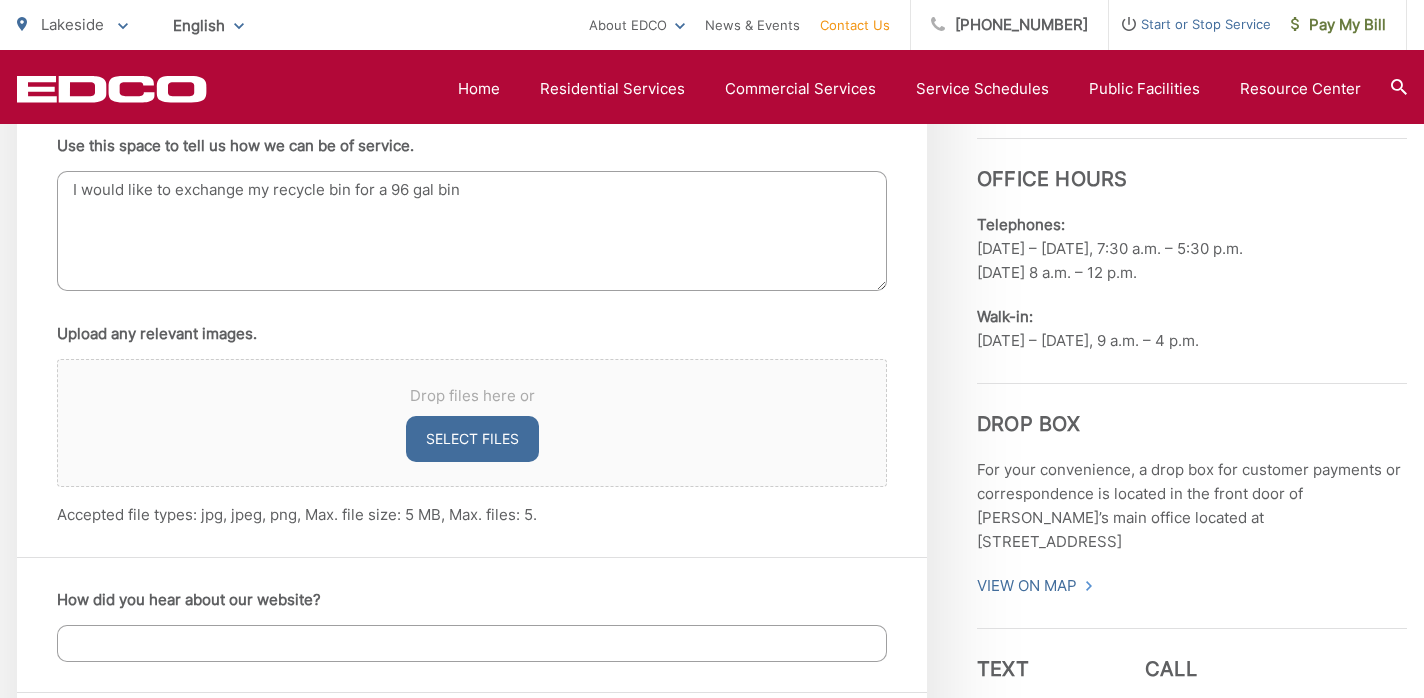 scroll, scrollTop: 1289, scrollLeft: 0, axis: vertical 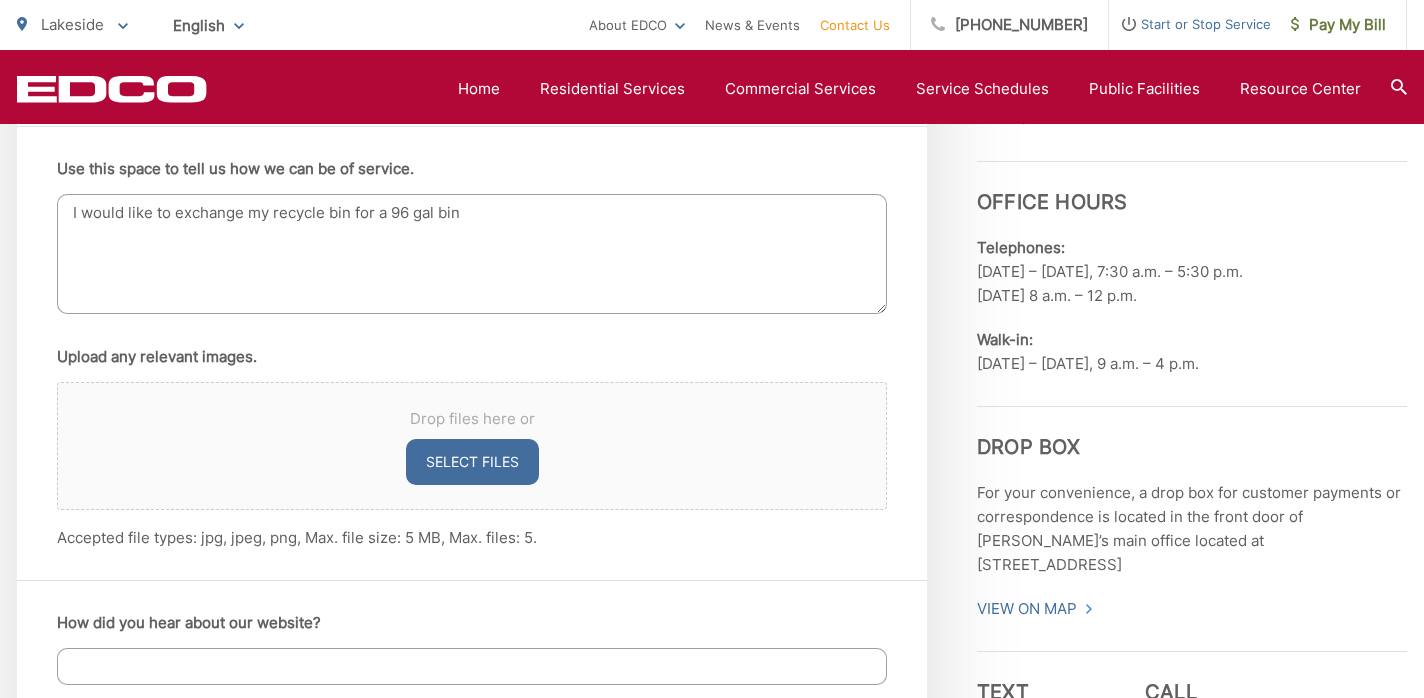 click on "I would like to exchange my recycle bin for a 96 gal bin" at bounding box center [472, 254] 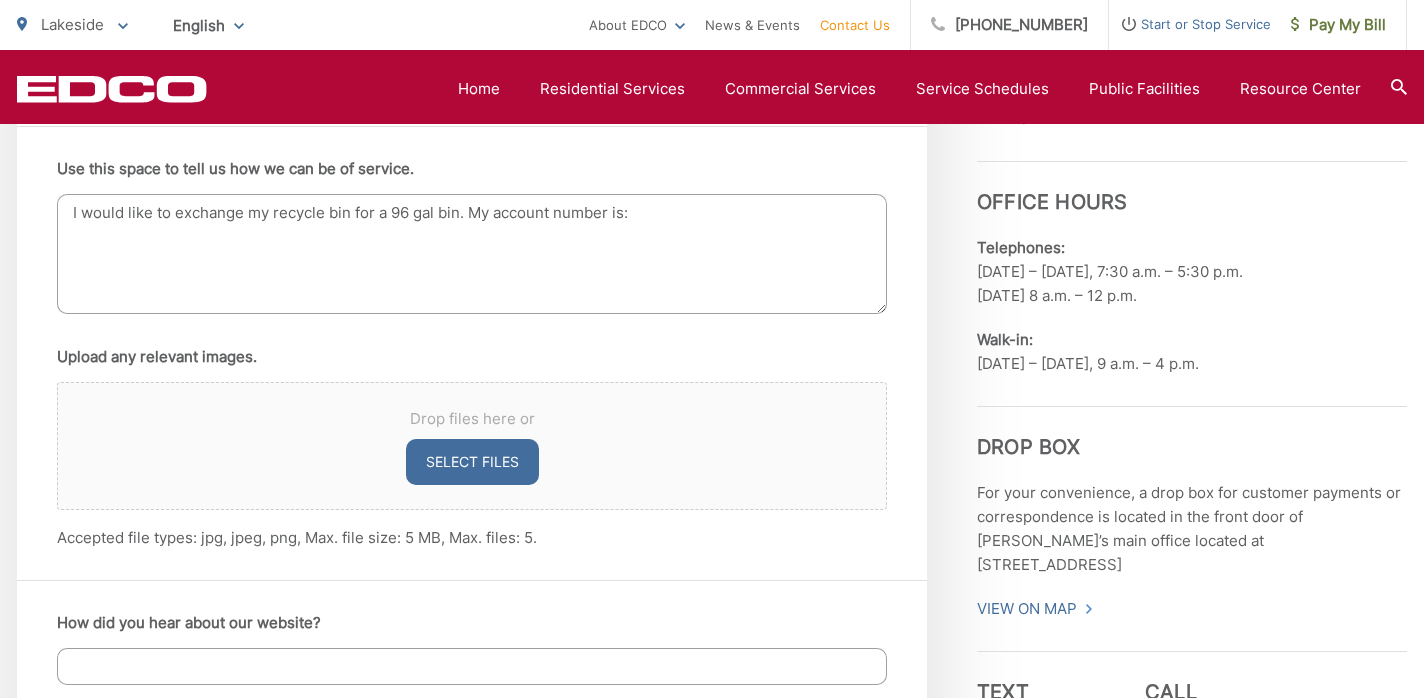 paste on "19-EK 457834" 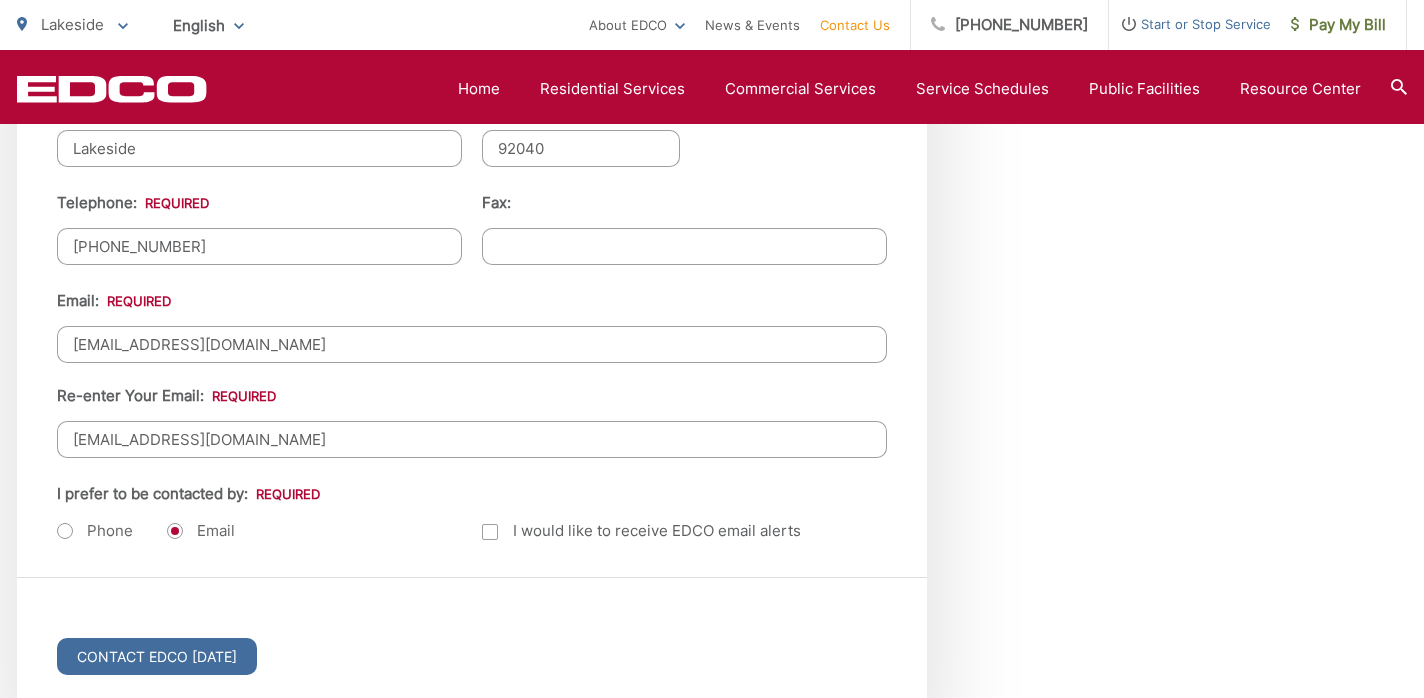 scroll, scrollTop: 2444, scrollLeft: 0, axis: vertical 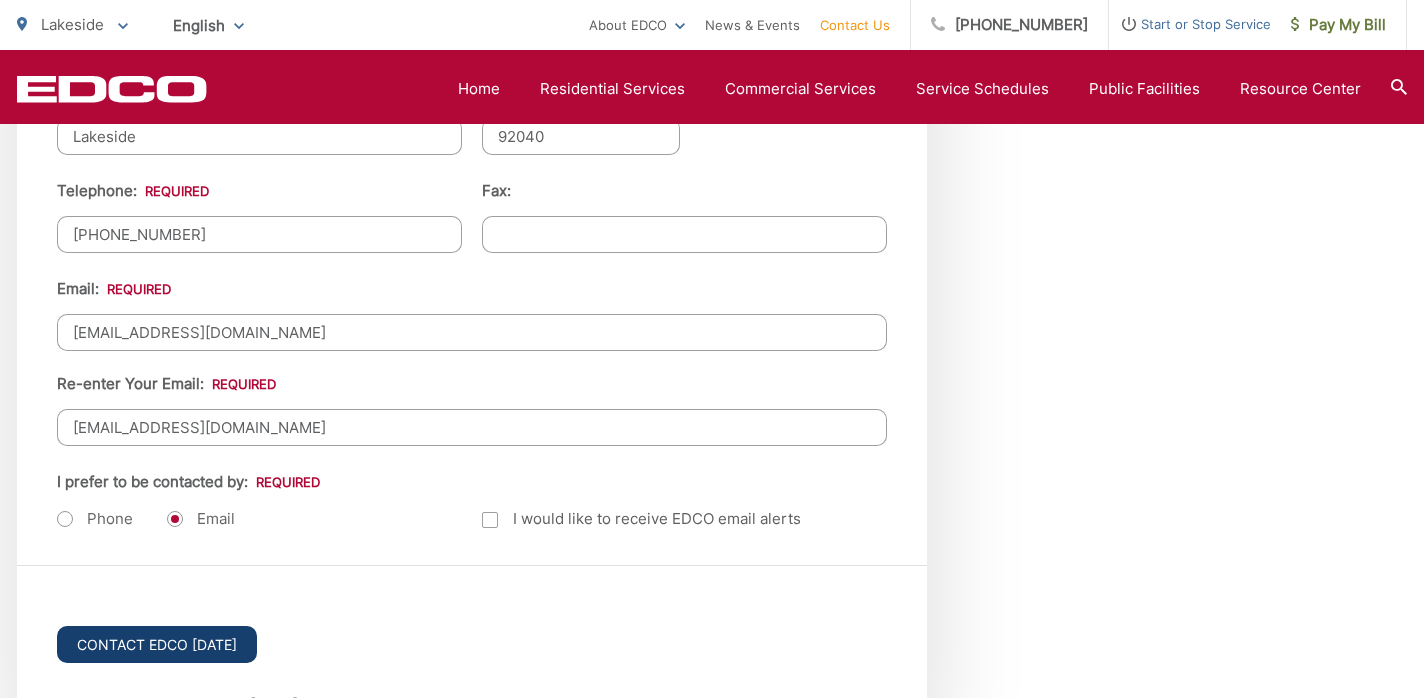 type on "I would like to exchange my recycle bin for a 96 gal bin. My account number is: 19-EK 457834 Thank you" 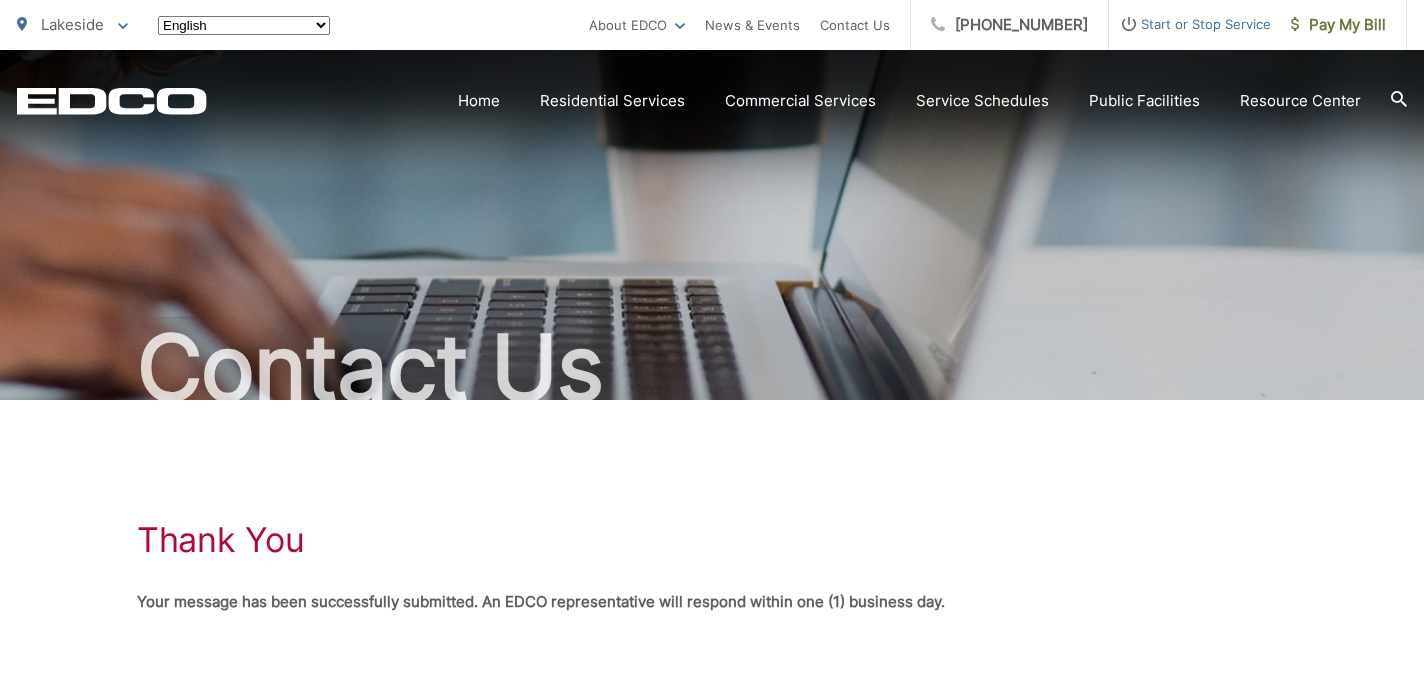 scroll, scrollTop: 0, scrollLeft: 0, axis: both 